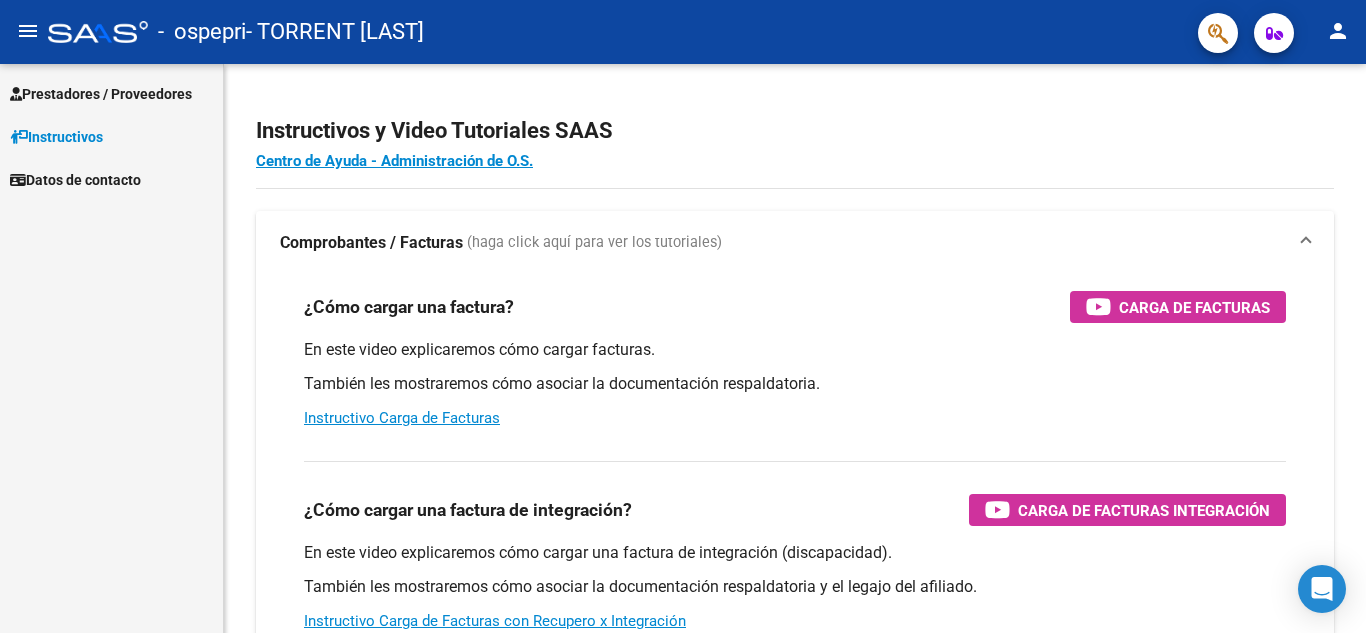 scroll, scrollTop: 0, scrollLeft: 0, axis: both 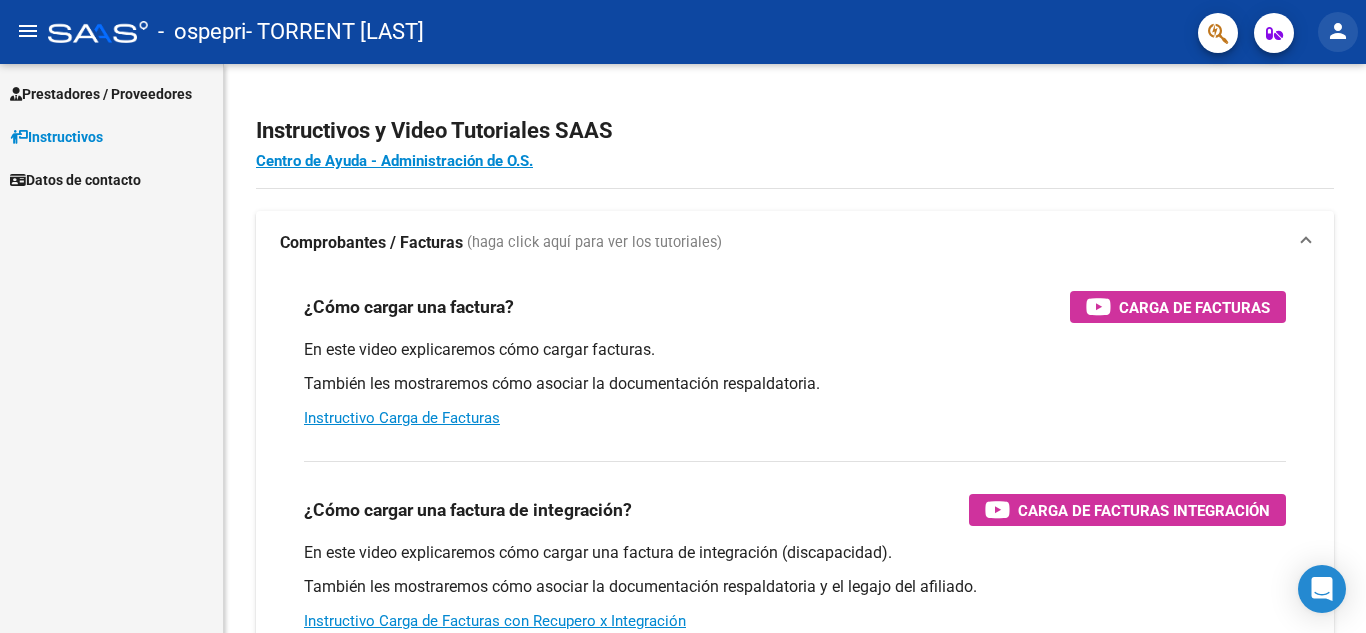 click on "person" 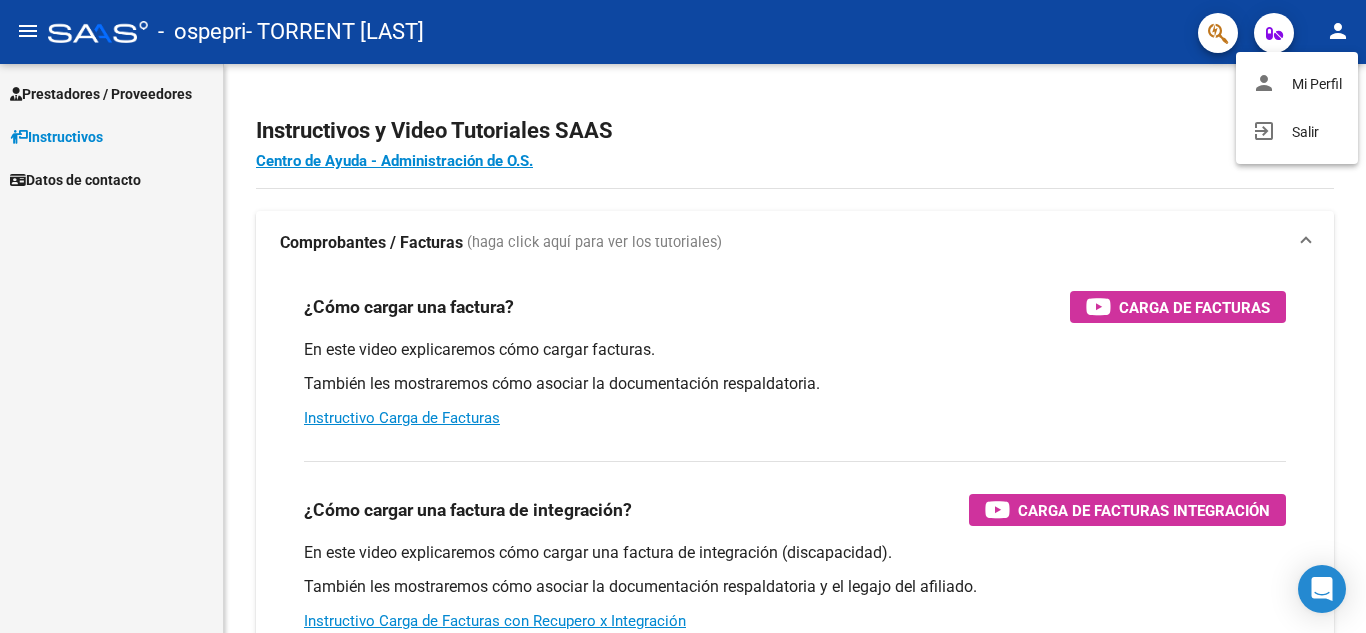 click at bounding box center [683, 316] 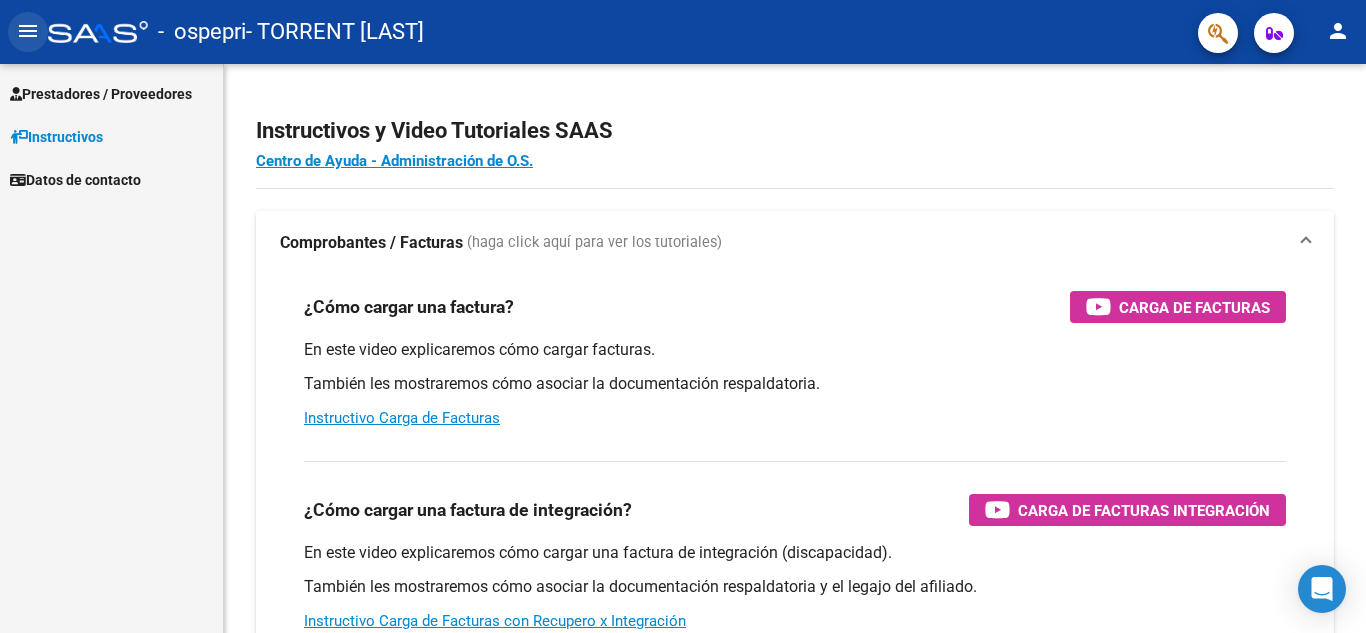 click on "menu" 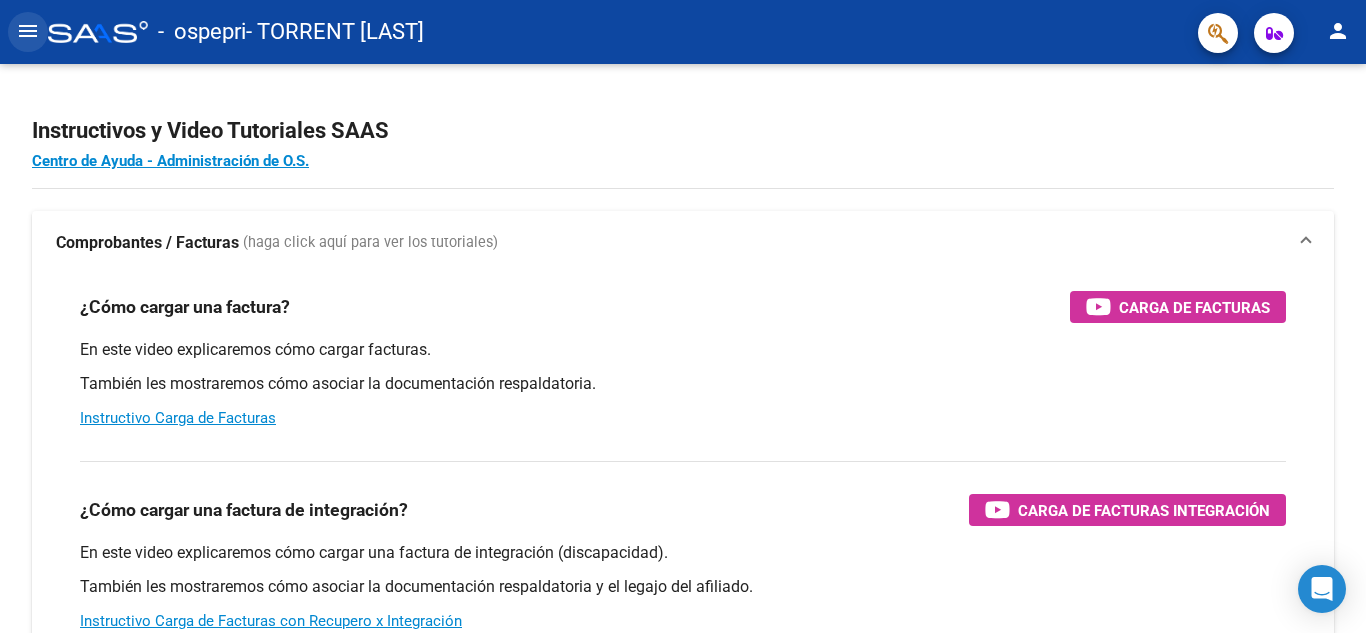click on "menu" 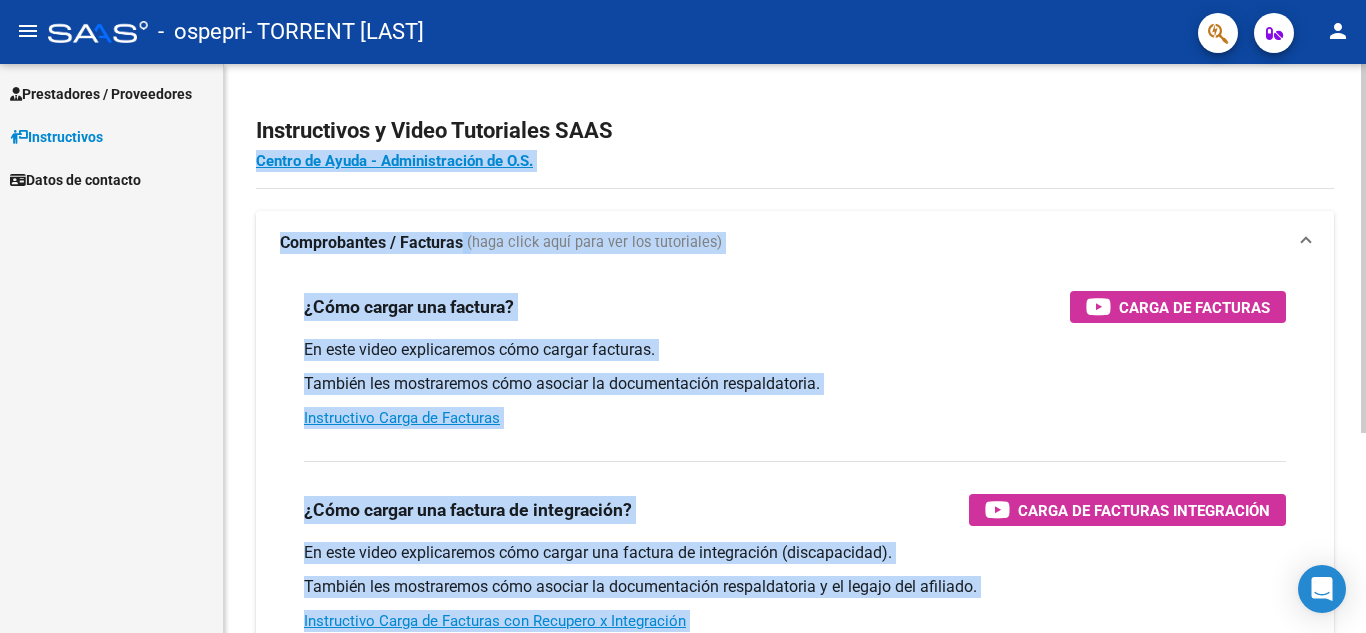 drag, startPoint x: 1359, startPoint y: 181, endPoint x: 1365, endPoint y: 260, distance: 79.22752 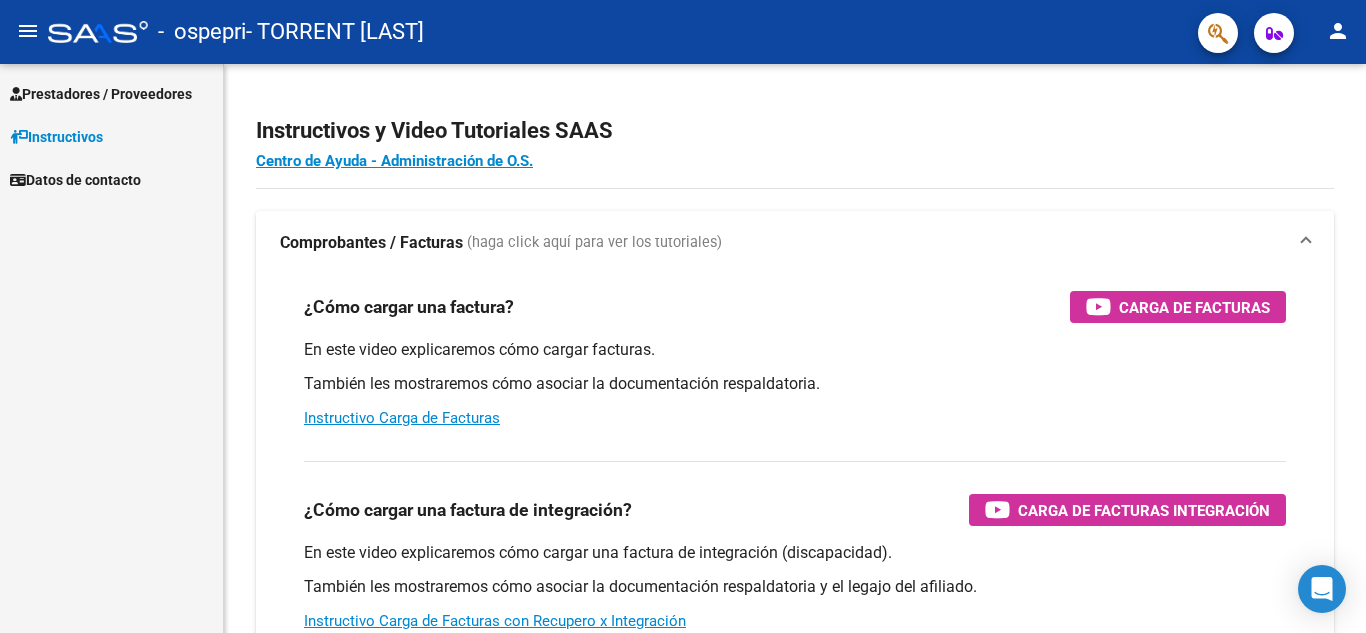 click on "Prestadores / Proveedores Facturas - Listado/Carga Facturas - Documentación Pagos x Transferencia Auditorías - Listado Auditorías - Comentarios Auditorías - Cambios Área Prestadores - Listado    Instructivos    Datos de contacto" at bounding box center [111, 348] 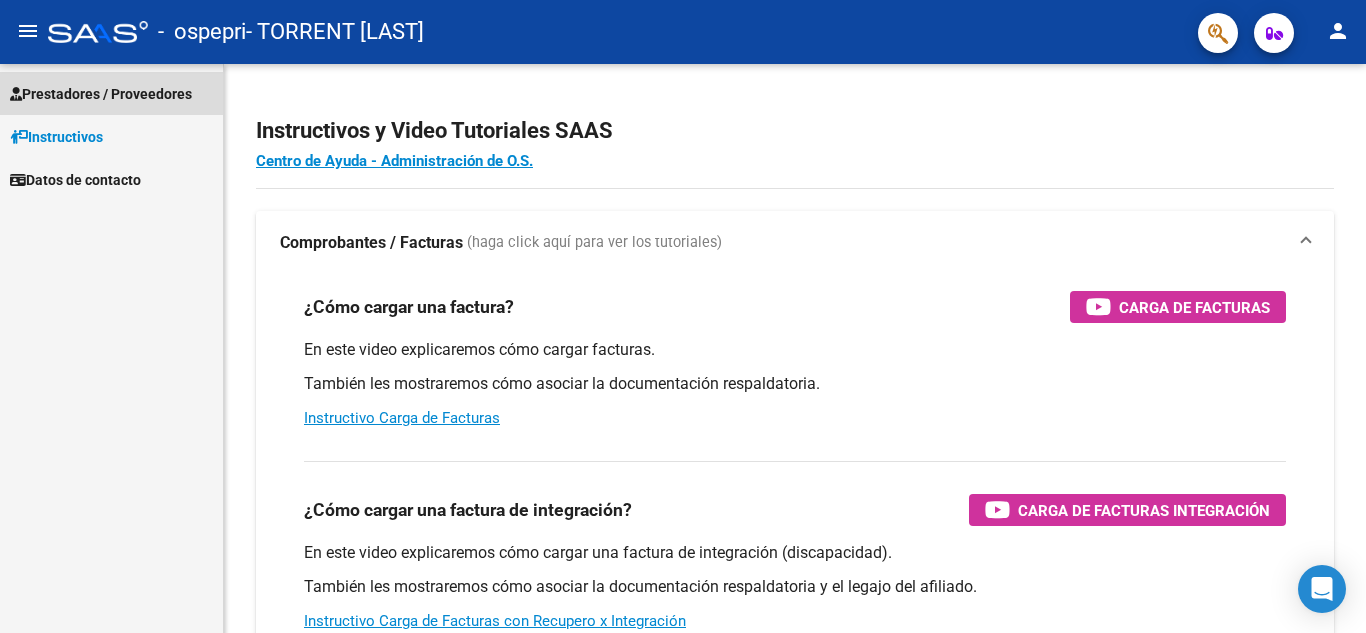 click on "Prestadores / Proveedores" at bounding box center (101, 94) 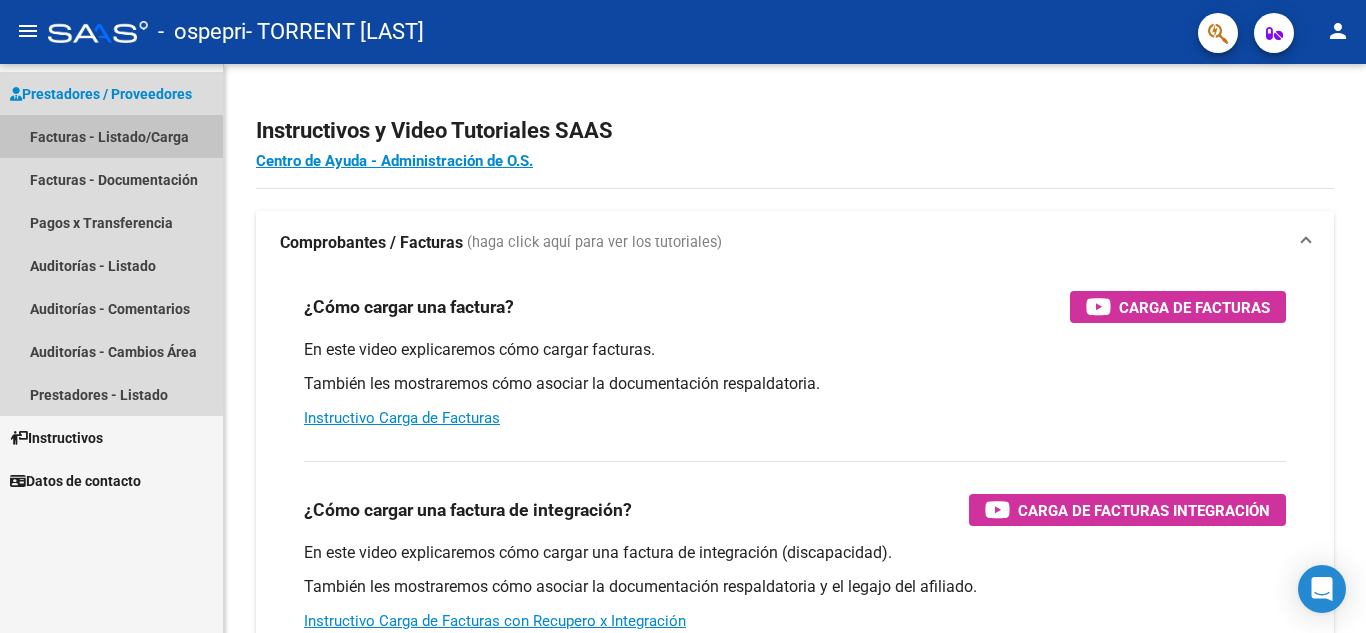 click on "Facturas - Listado/Carga" at bounding box center (111, 136) 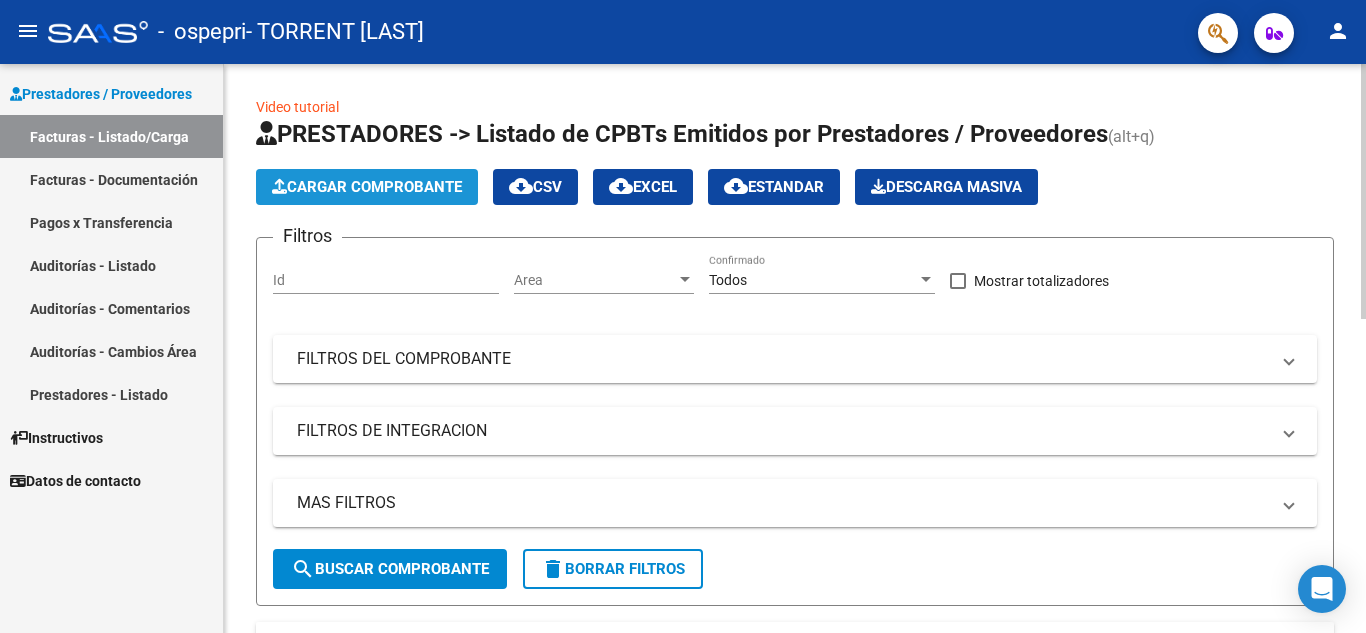 click on "Cargar Comprobante" 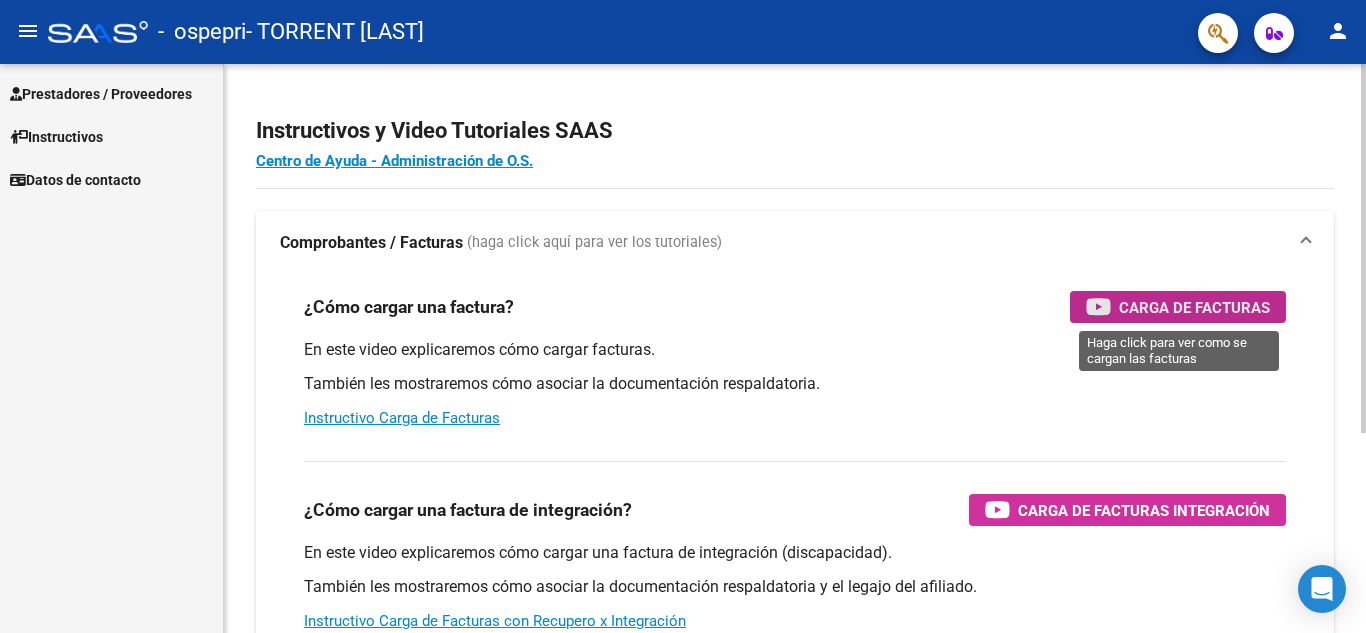 click on "Carga de Facturas" at bounding box center (1194, 307) 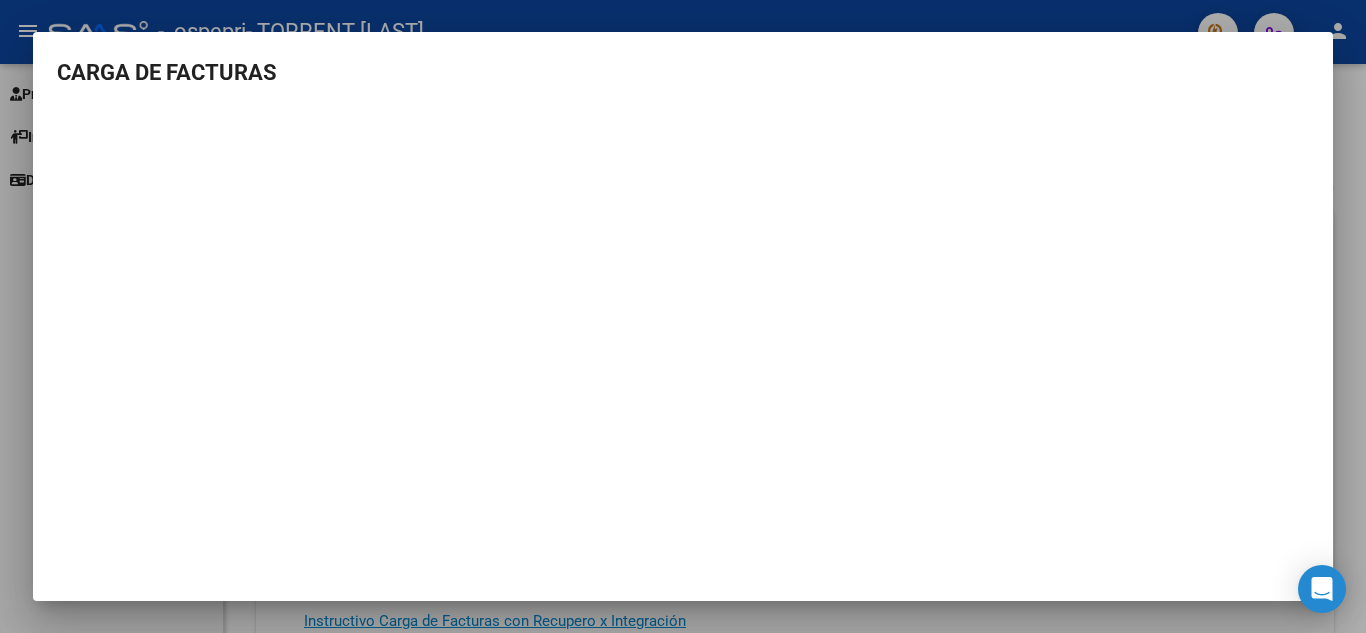 click on "CARGA DE FACTURAS" at bounding box center [683, 72] 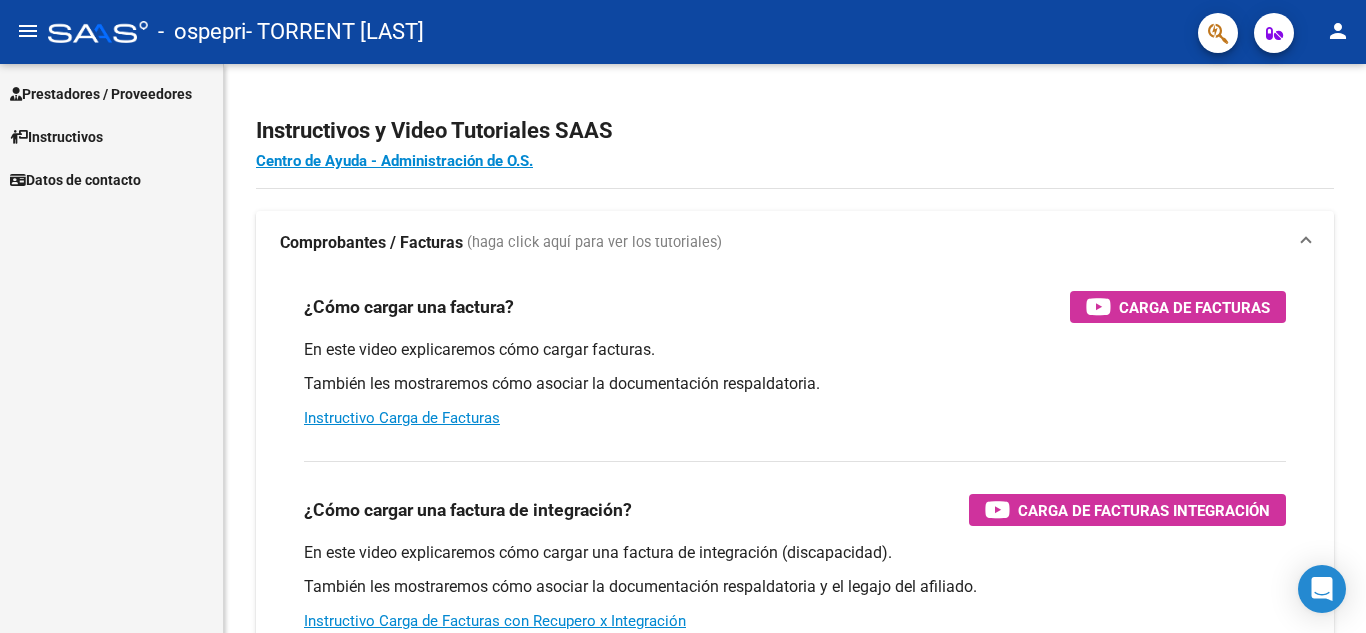 click on "Prestadores / Proveedores" at bounding box center (101, 94) 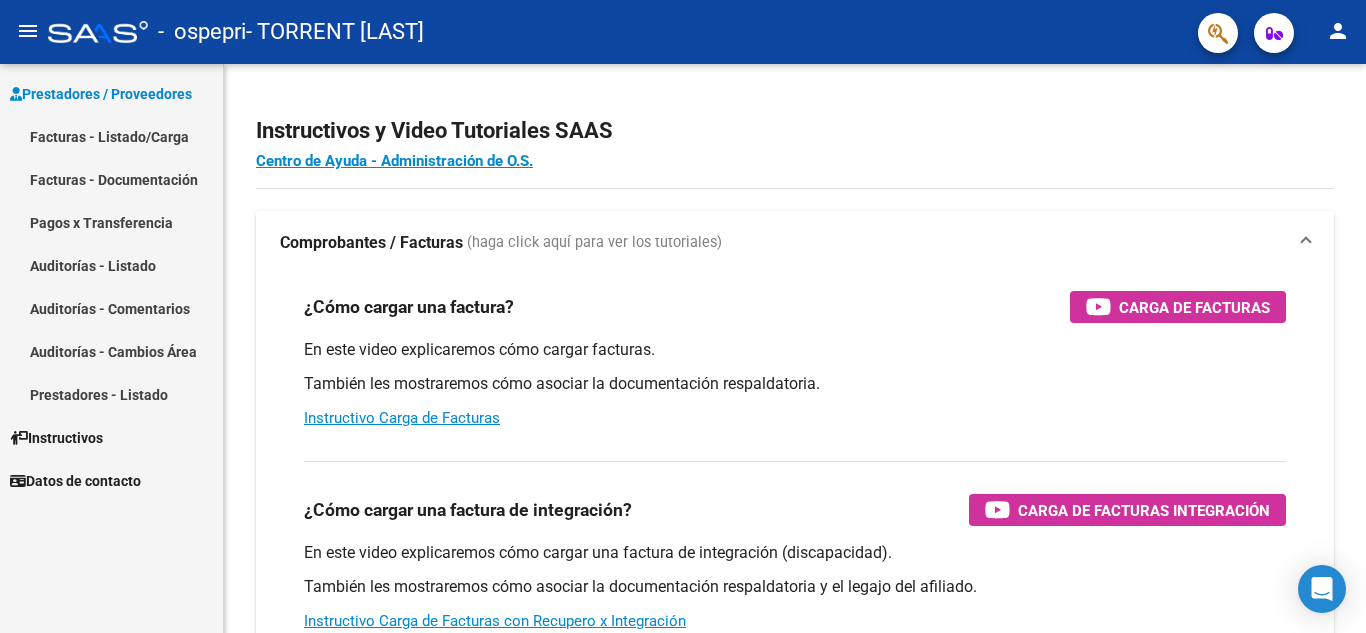 click on "Prestadores / Proveedores" at bounding box center (101, 94) 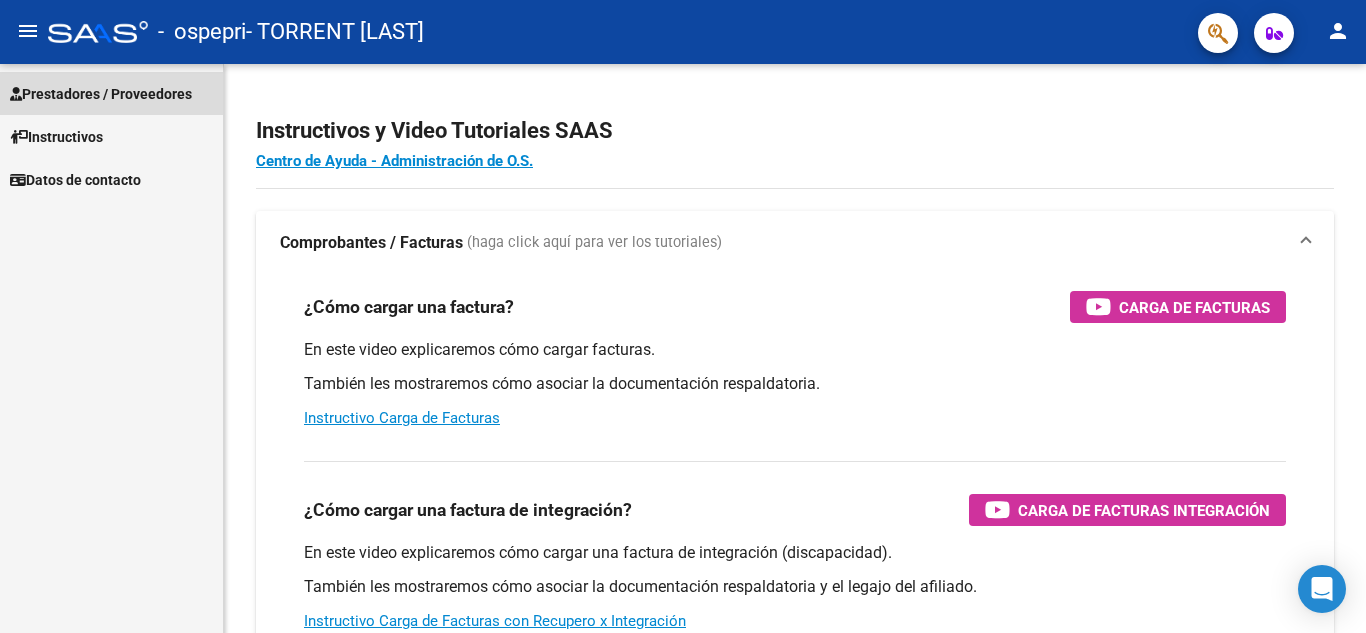 click on "Prestadores / Proveedores" at bounding box center (101, 94) 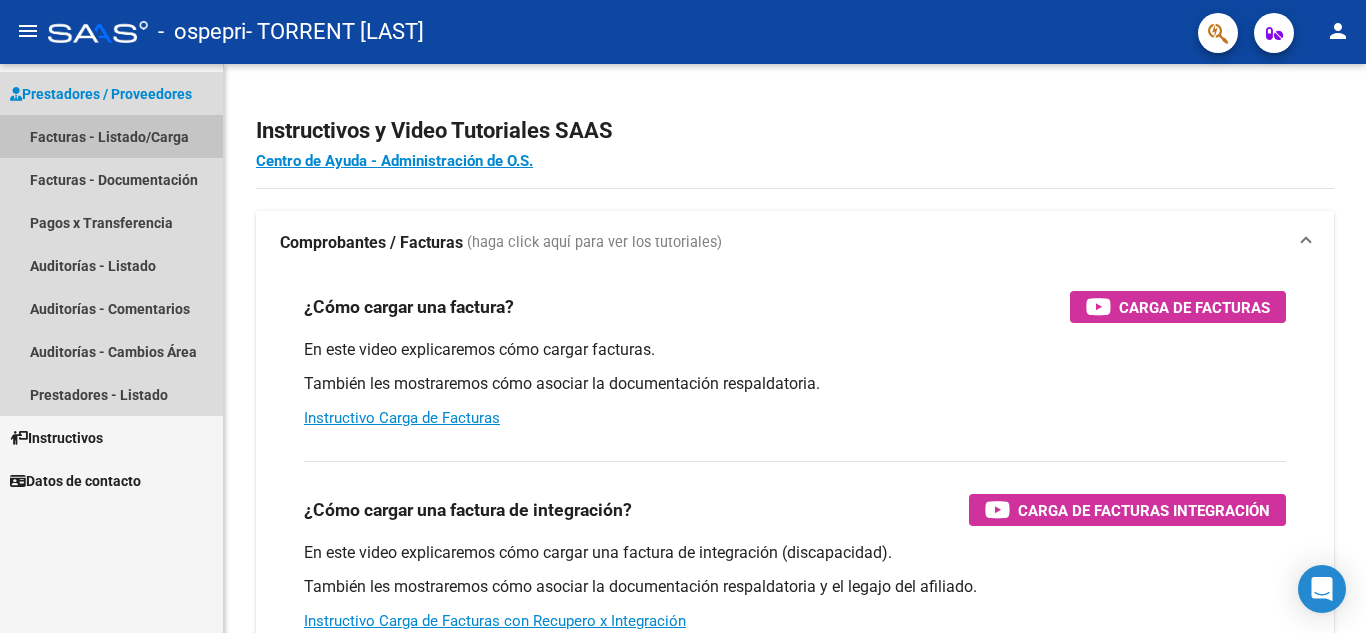 click on "Facturas - Listado/Carga" at bounding box center [111, 136] 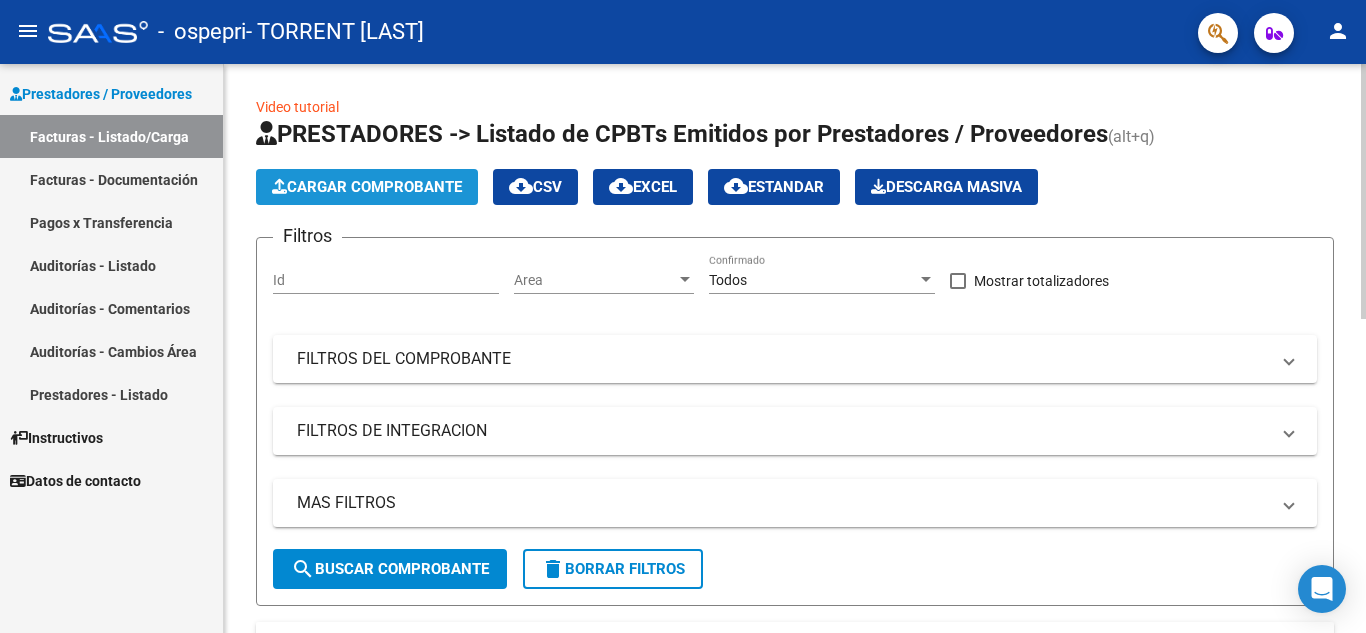 click on "Cargar Comprobante" 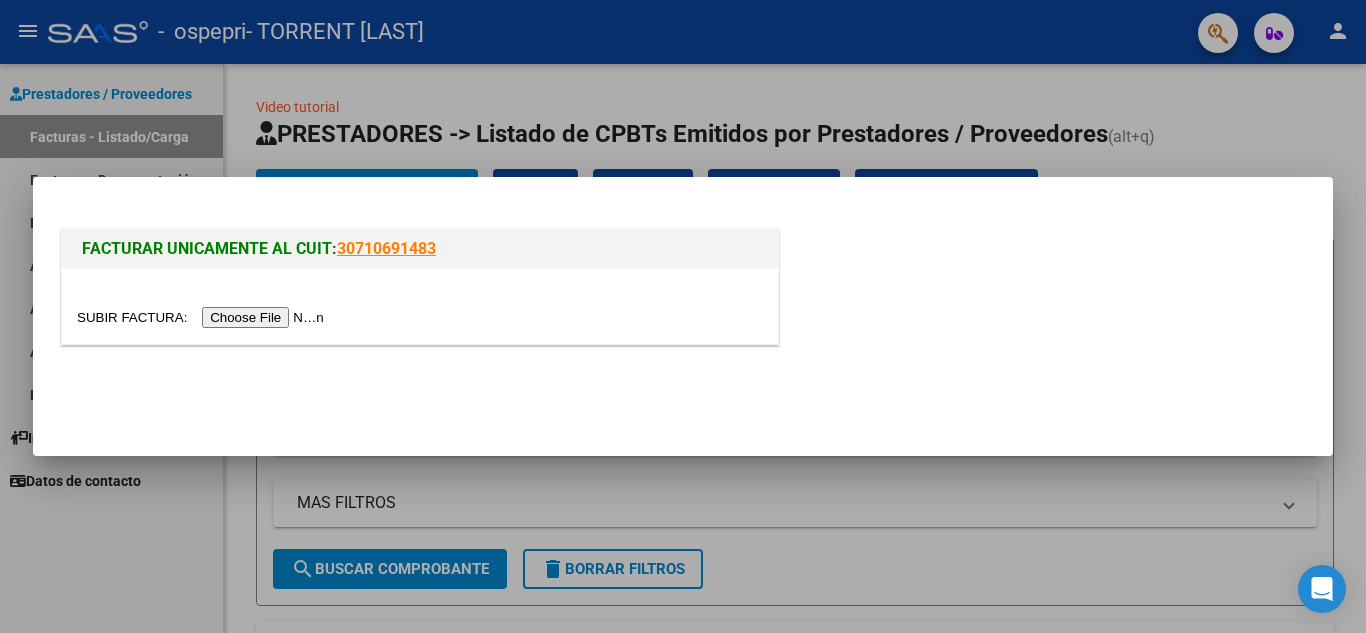 click at bounding box center [203, 317] 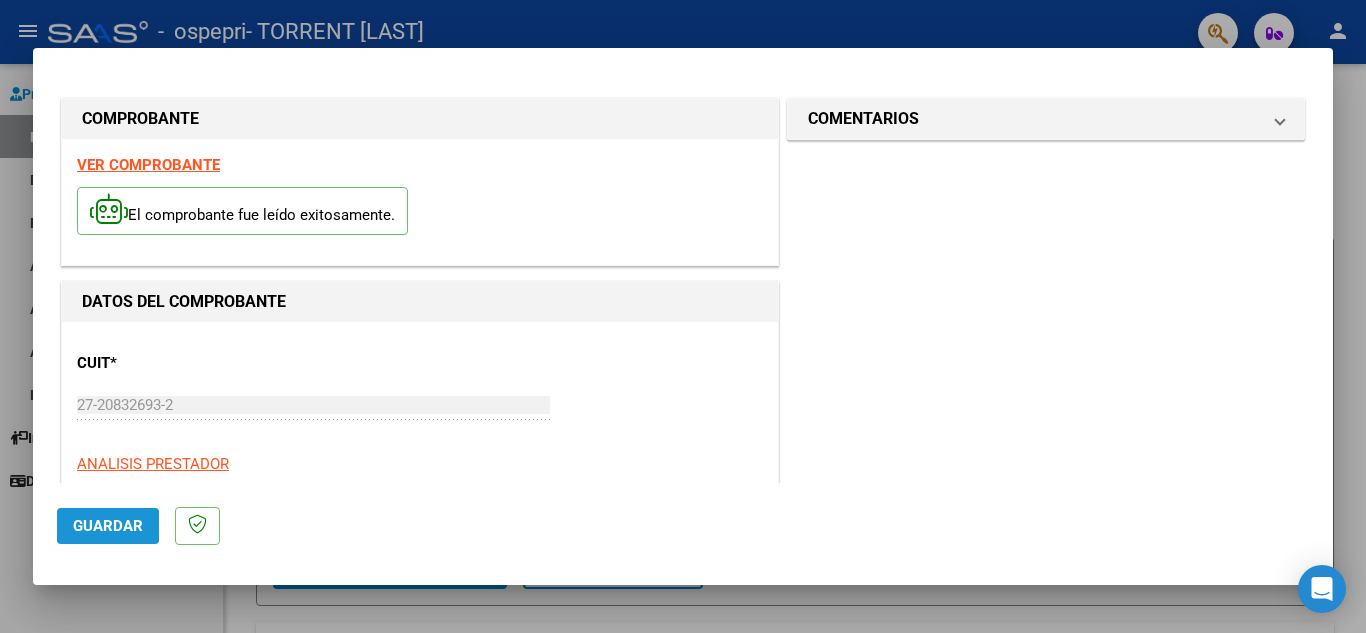 click on "Guardar" 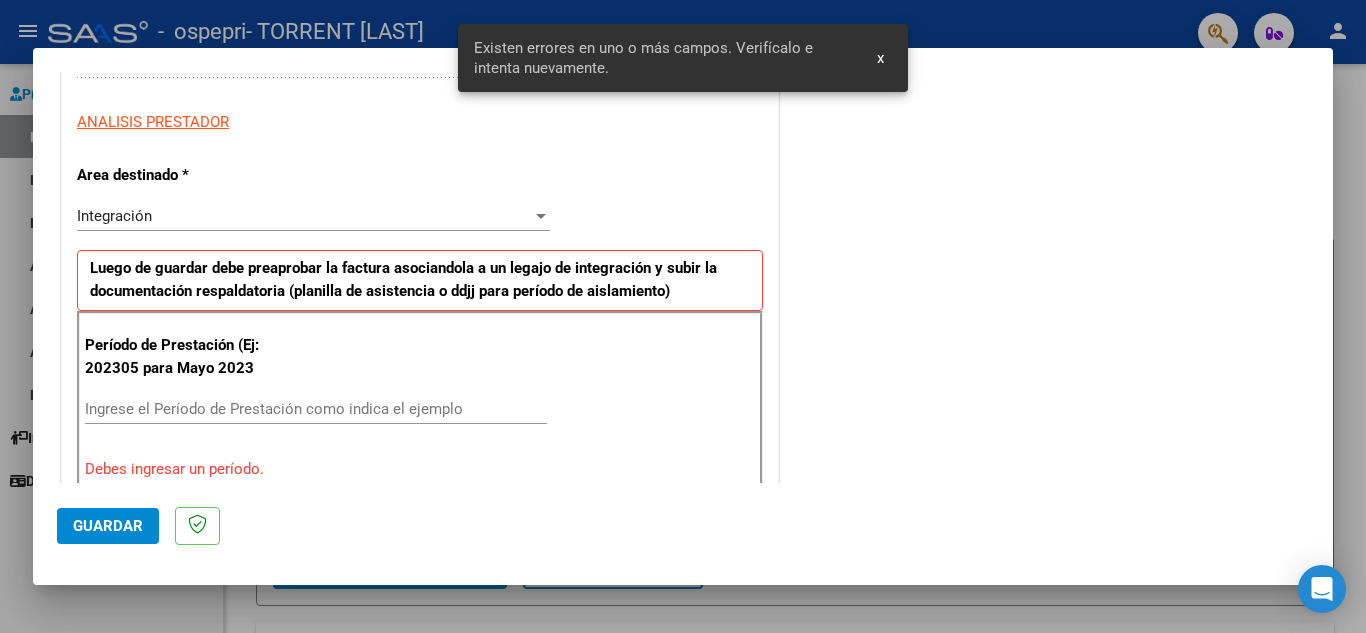 scroll, scrollTop: 453, scrollLeft: 0, axis: vertical 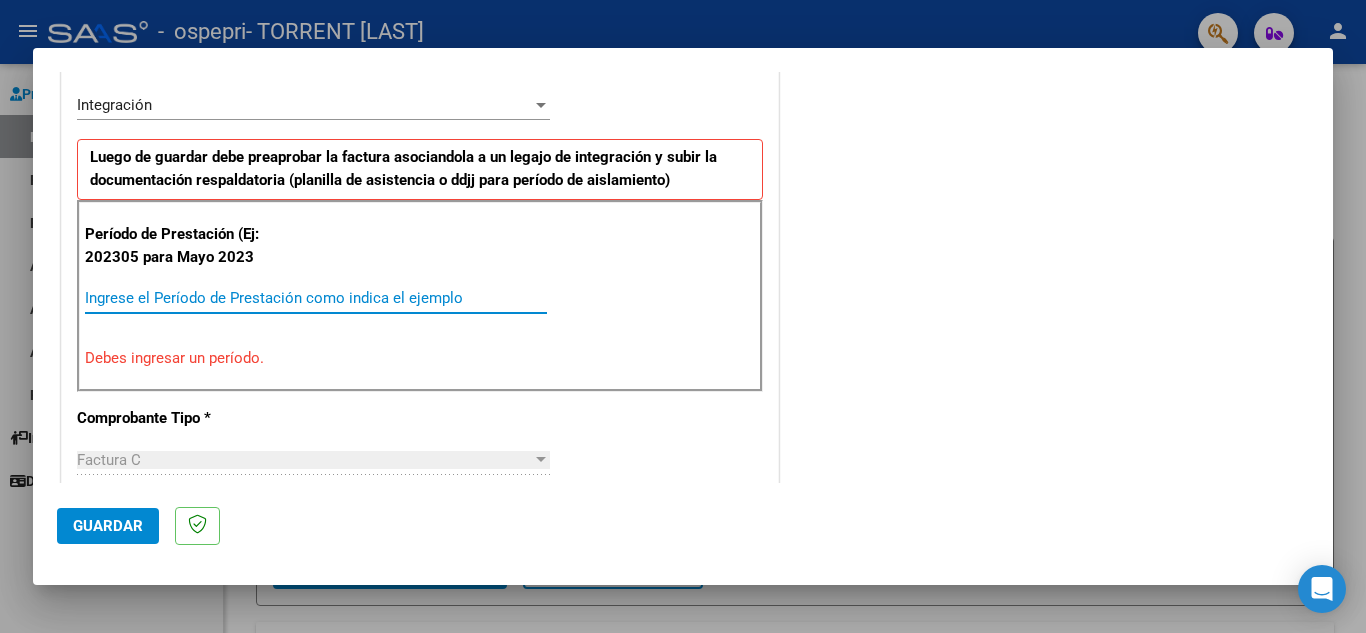 click on "Ingrese el Período de Prestación como indica el ejemplo" at bounding box center [316, 298] 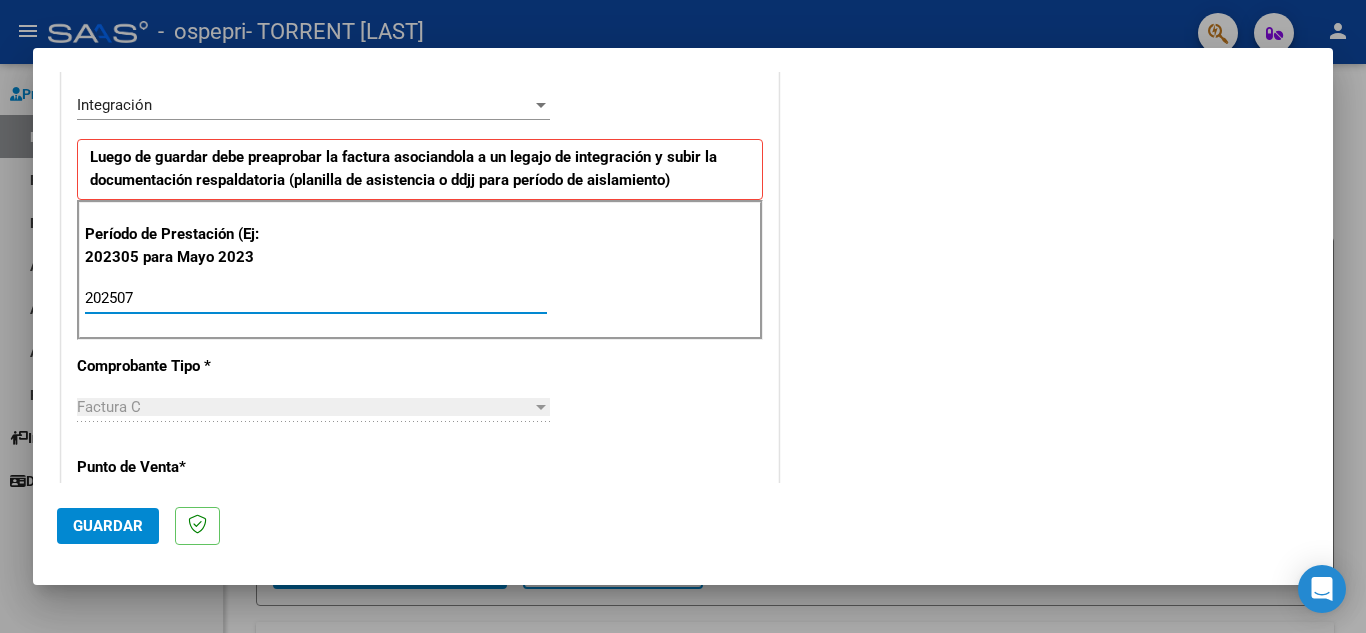 type on "202507" 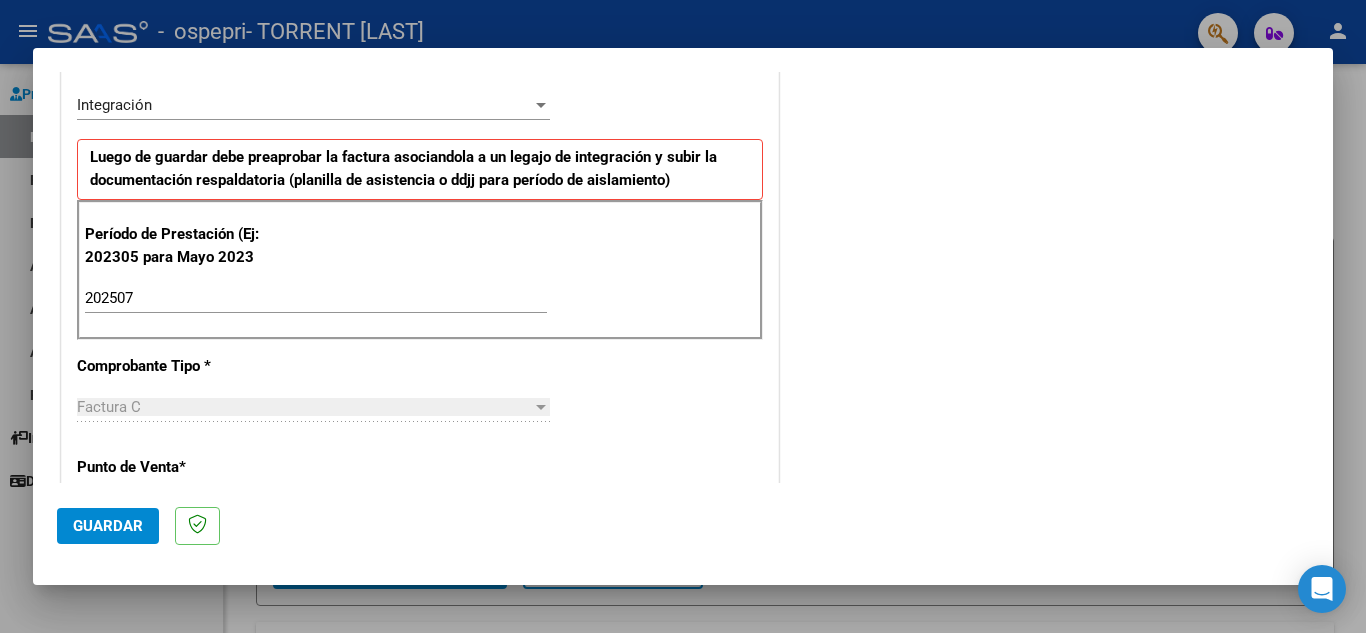 click at bounding box center [541, 407] 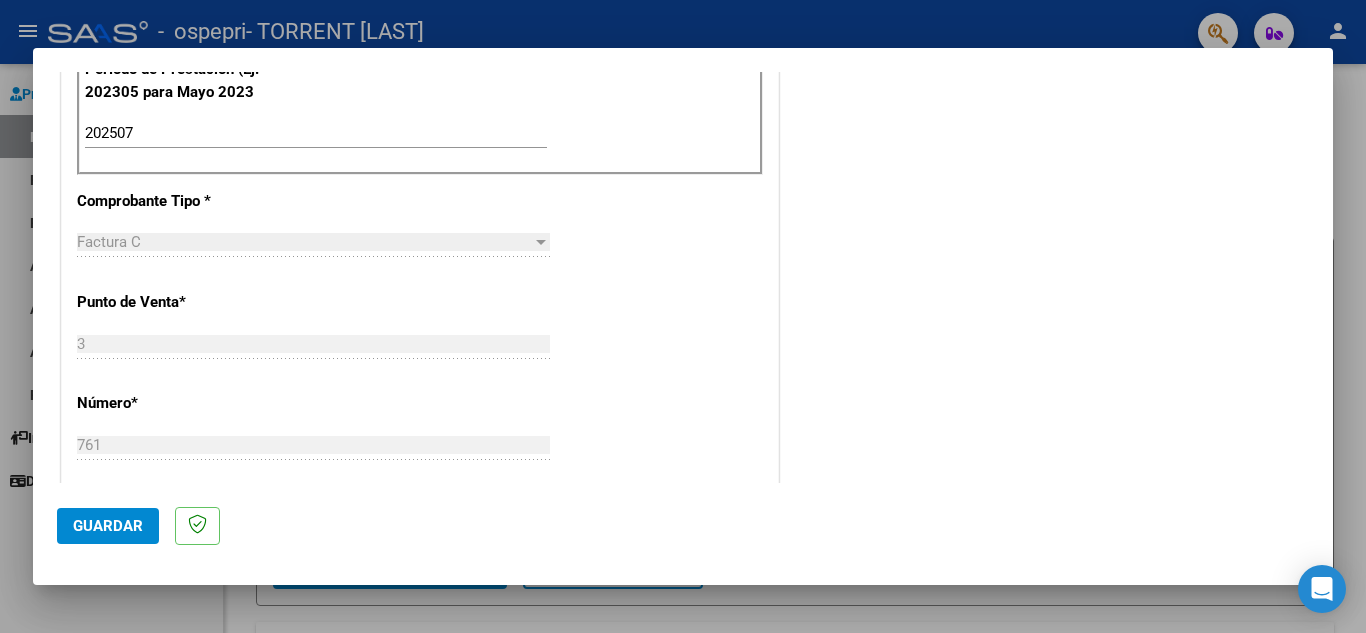 scroll, scrollTop: 623, scrollLeft: 0, axis: vertical 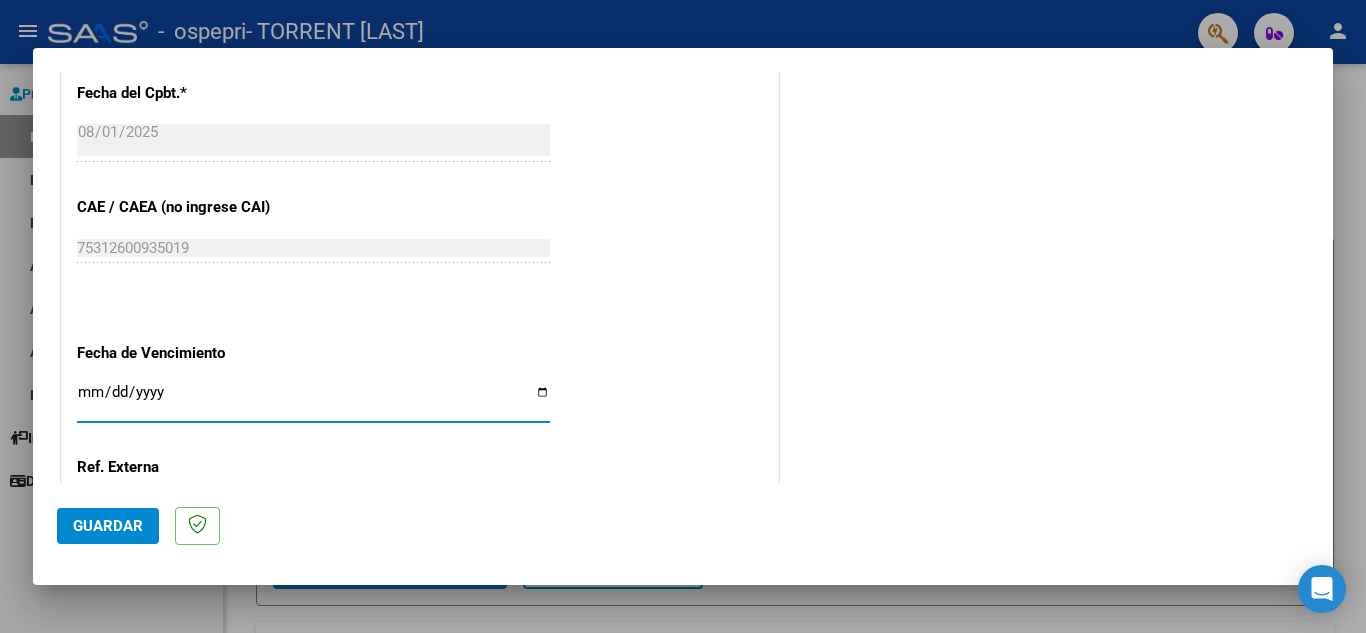 click on "Ingresar la fecha" at bounding box center [313, 400] 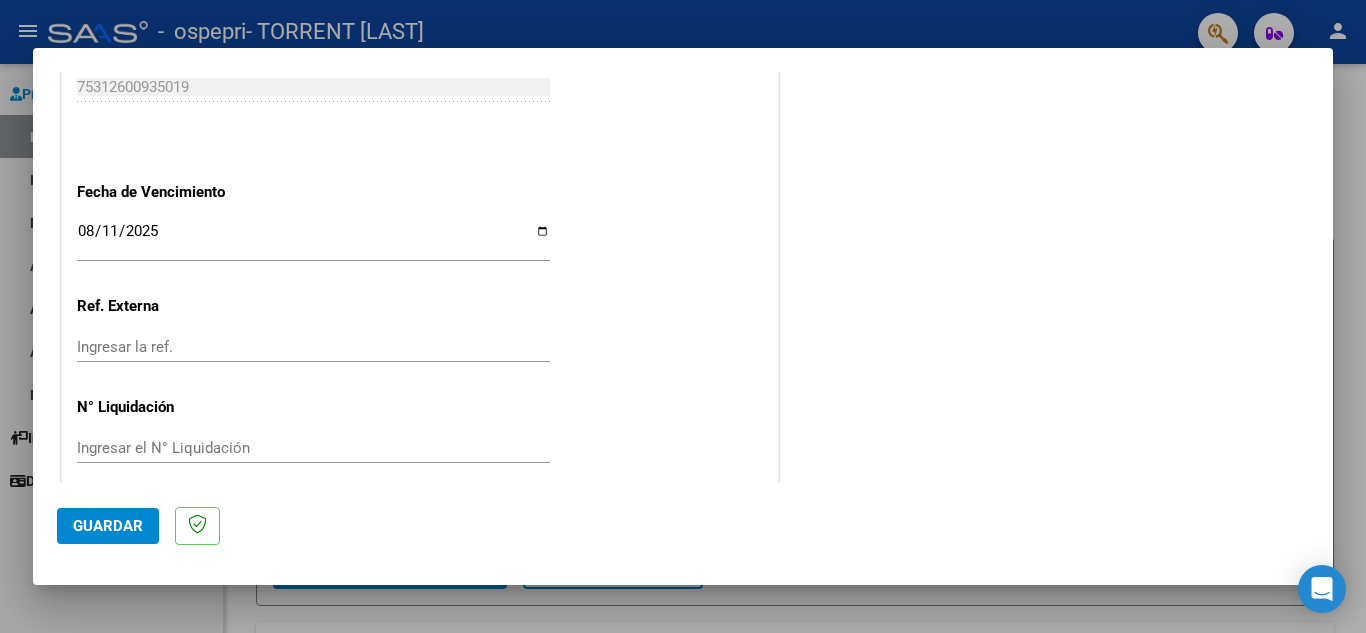 scroll, scrollTop: 1311, scrollLeft: 0, axis: vertical 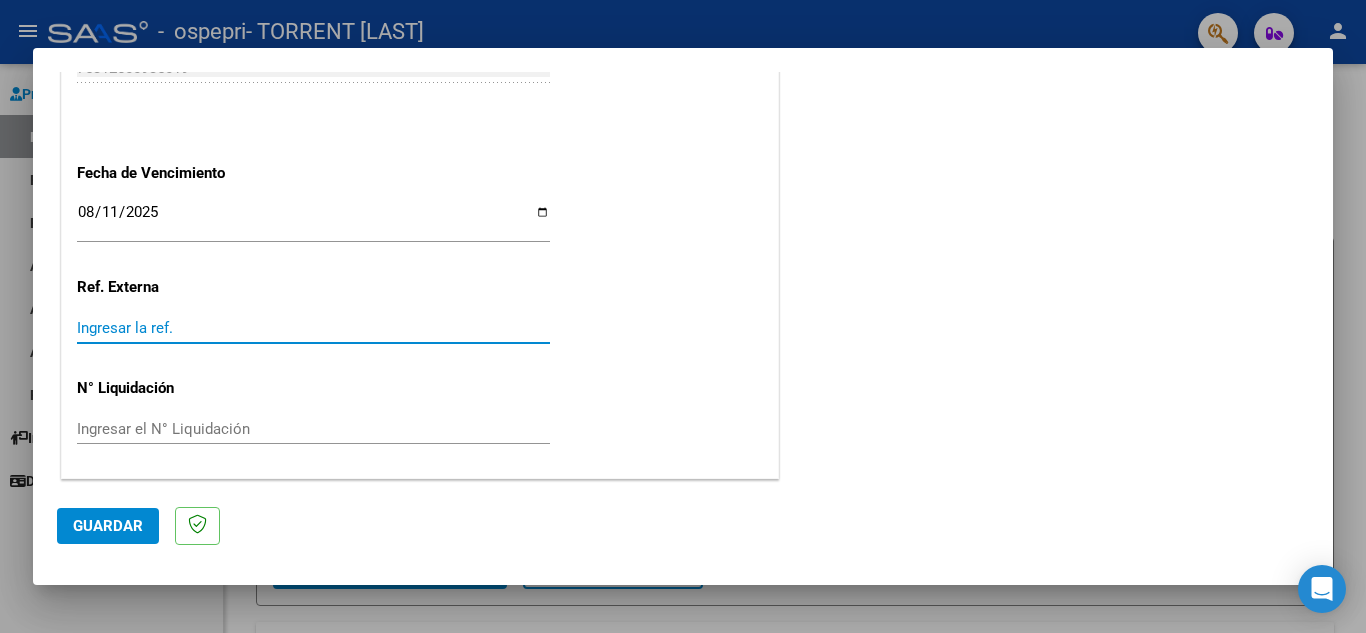 click on "Ingresar la ref." at bounding box center (313, 328) 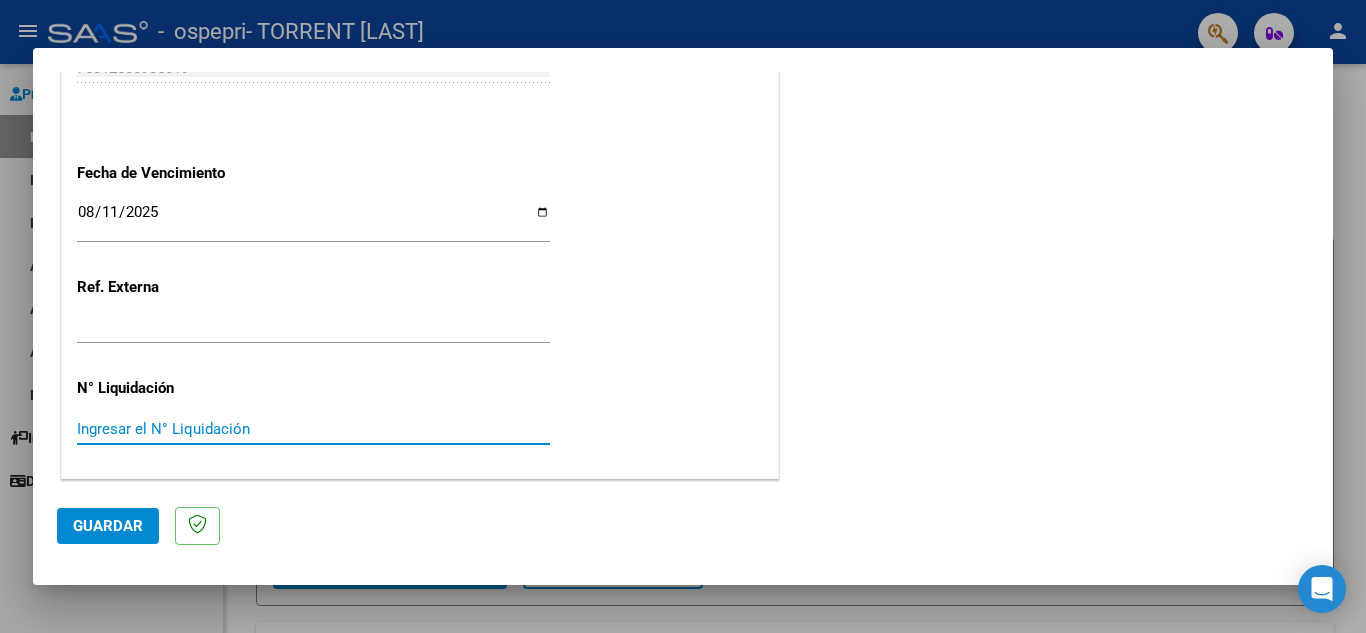 click on "Ingresar el N° Liquidación" at bounding box center (313, 429) 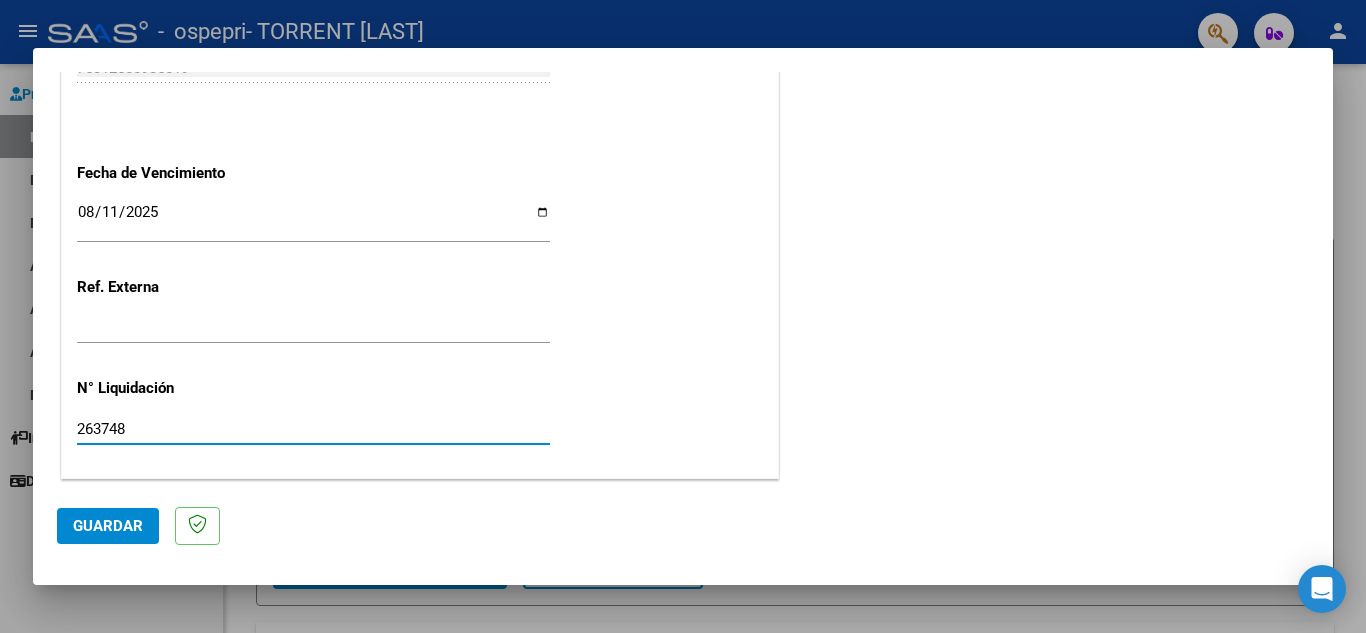type on "263748" 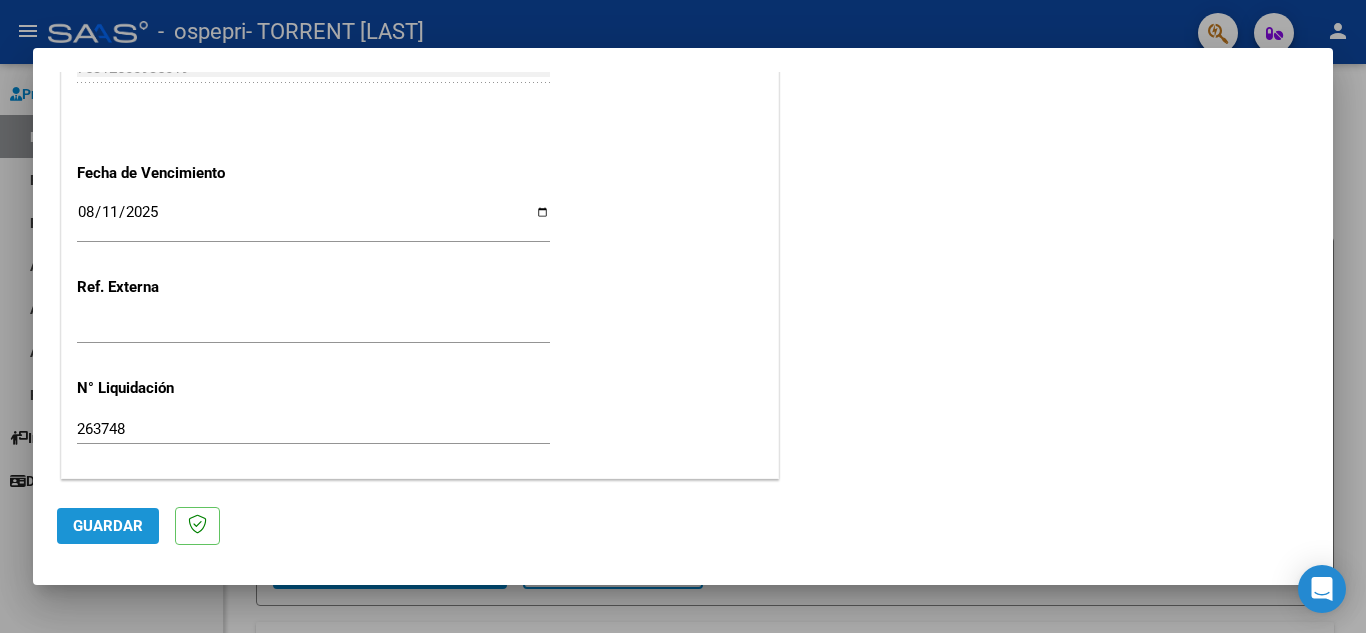 click on "Guardar" 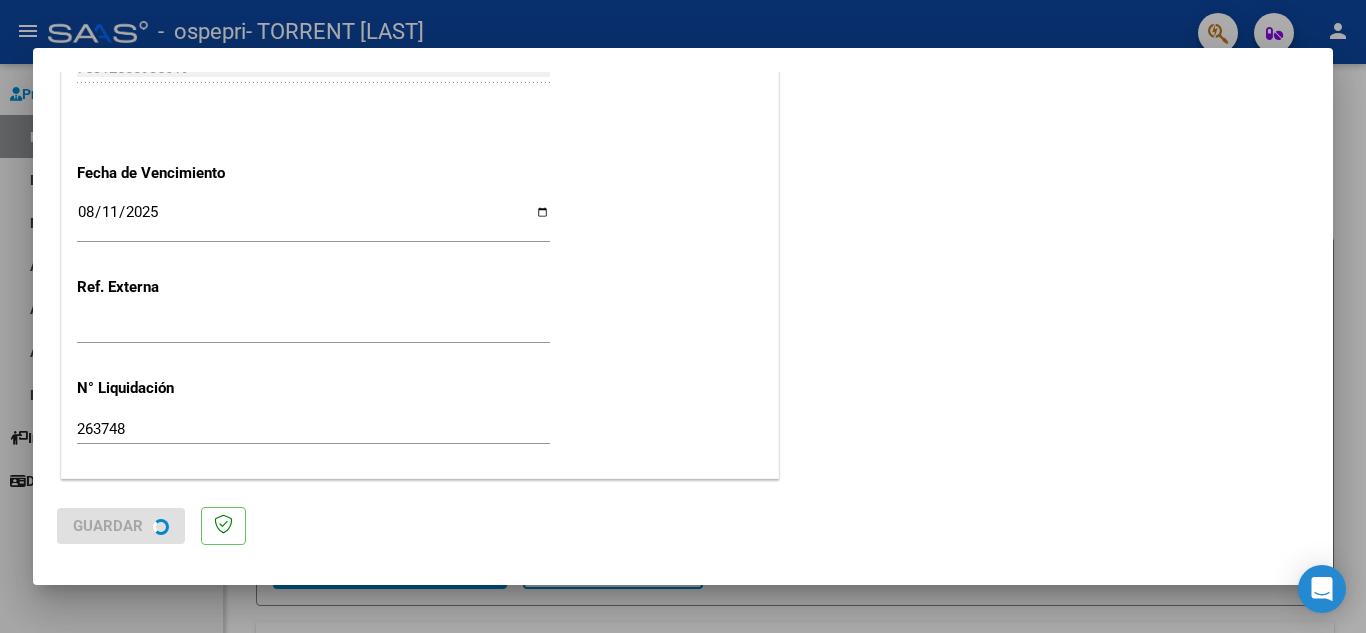 scroll, scrollTop: 0, scrollLeft: 0, axis: both 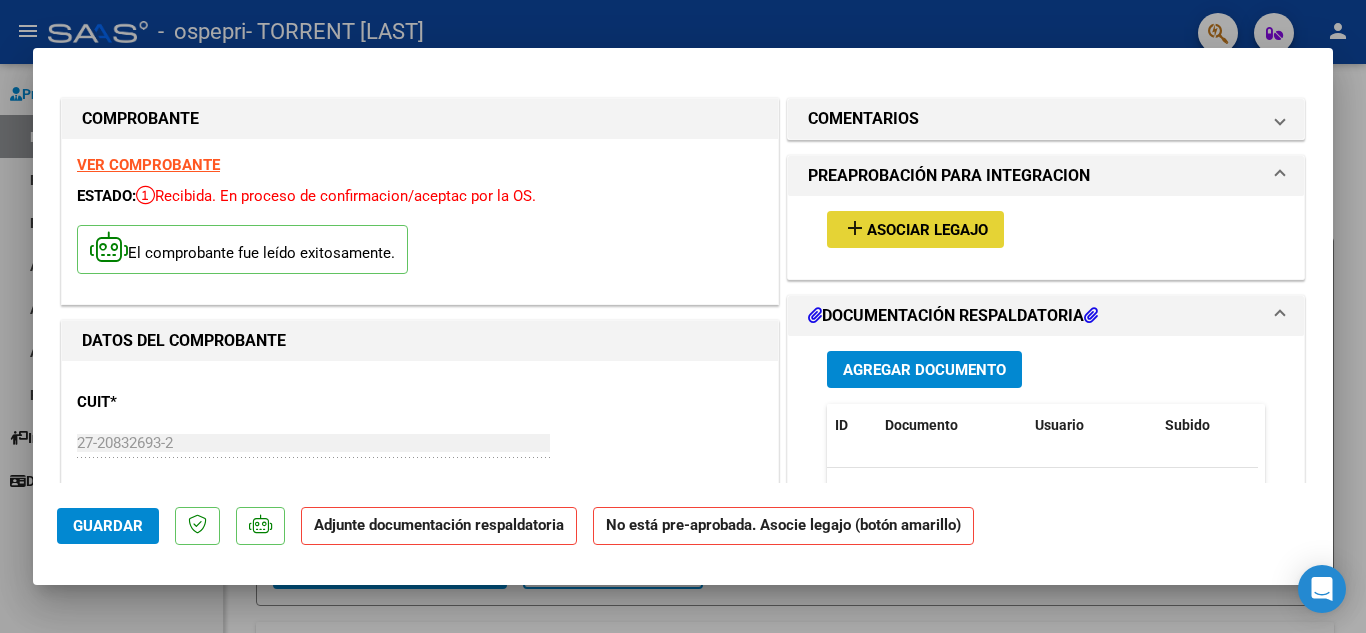click on "Asociar Legajo" at bounding box center [927, 230] 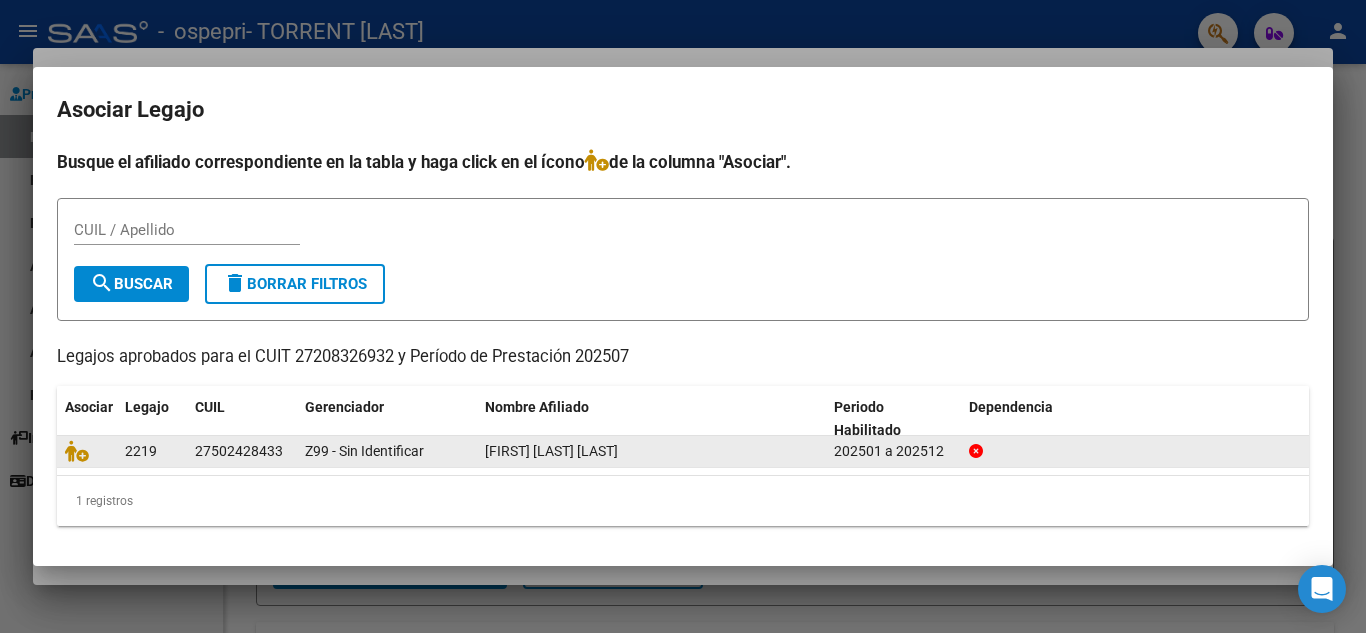 click on "[FIRST] [LAST] [LAST]" 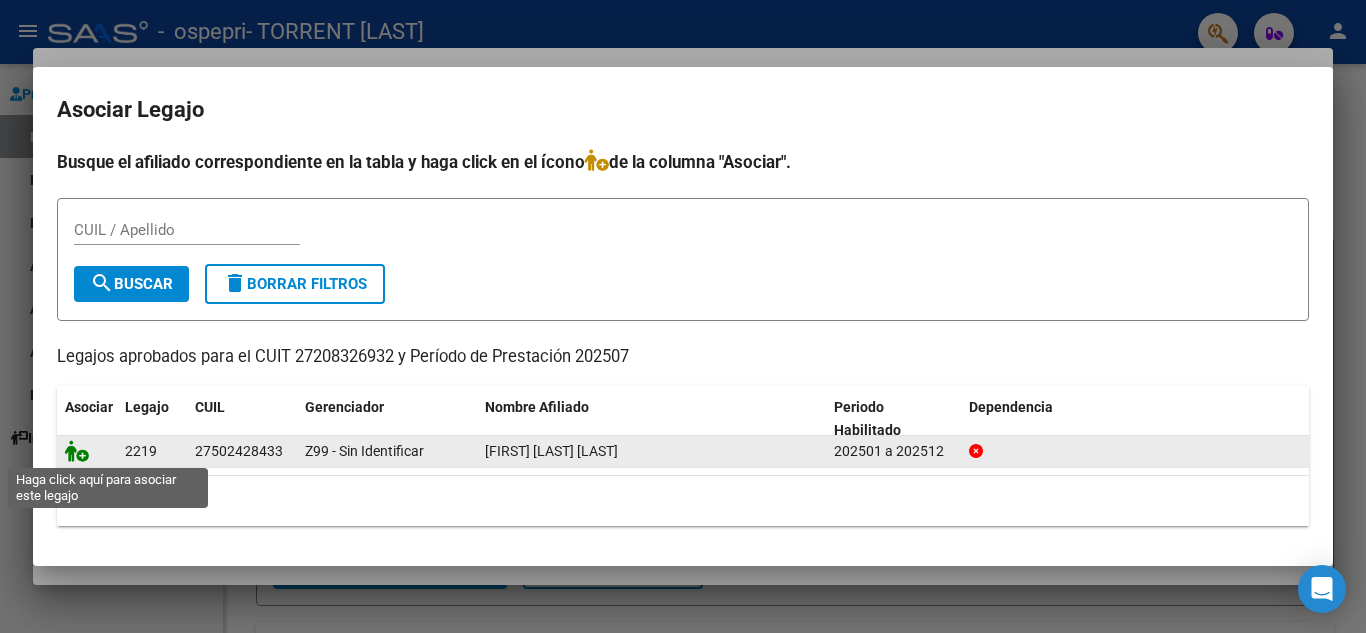 click 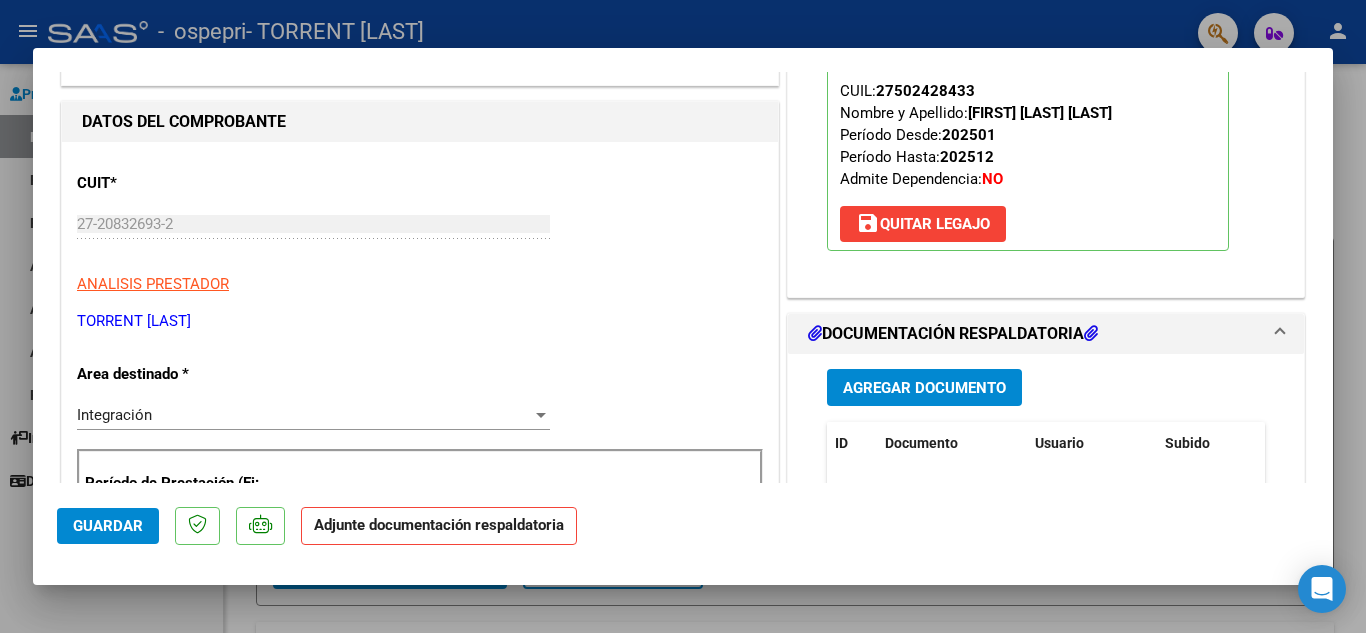 scroll, scrollTop: 267, scrollLeft: 0, axis: vertical 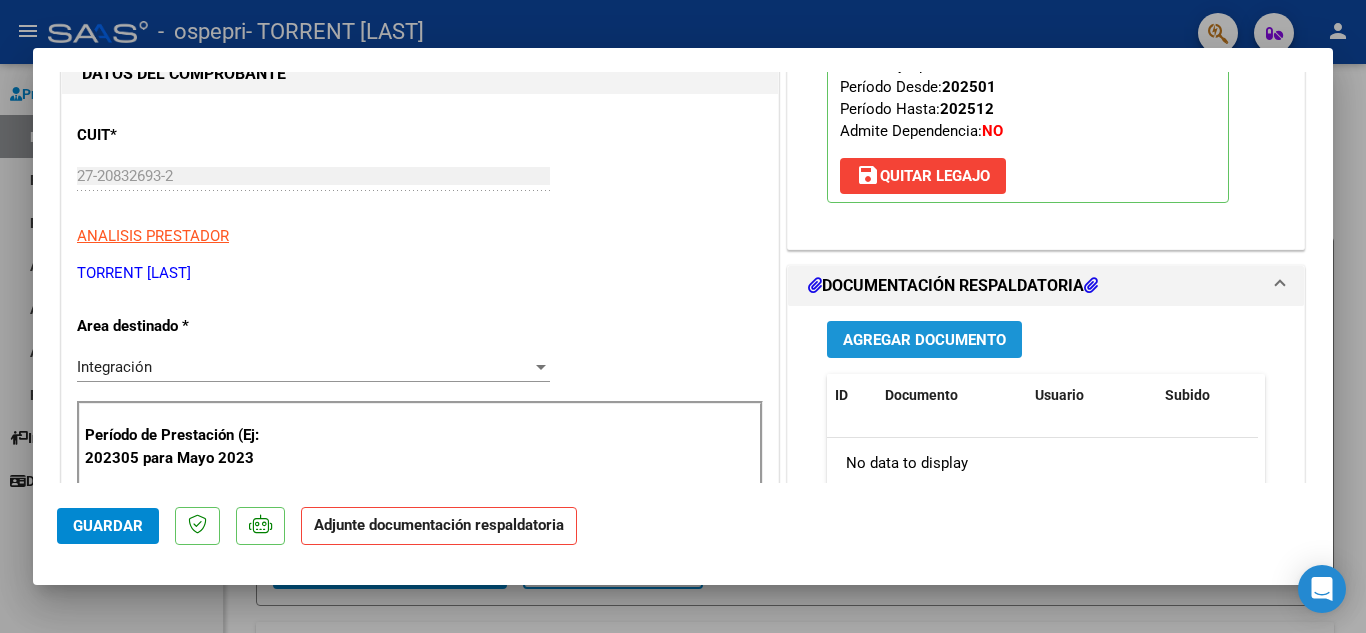 click on "Agregar Documento" at bounding box center [924, 340] 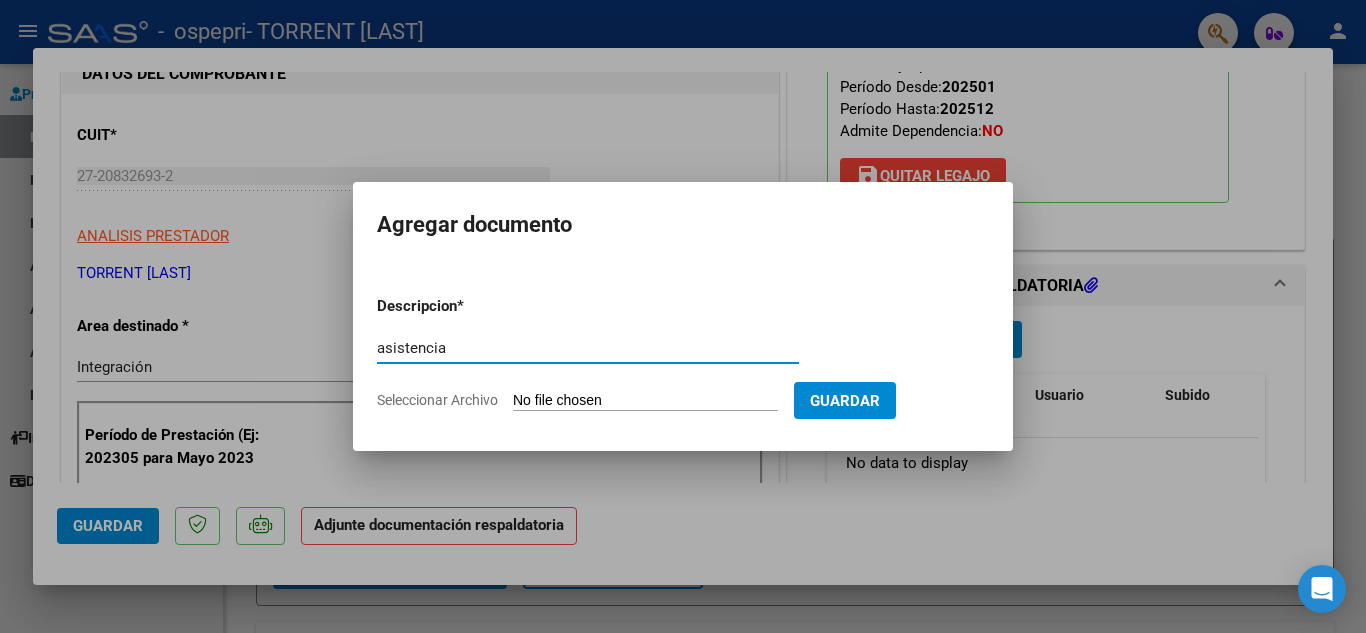 type on "asistencia" 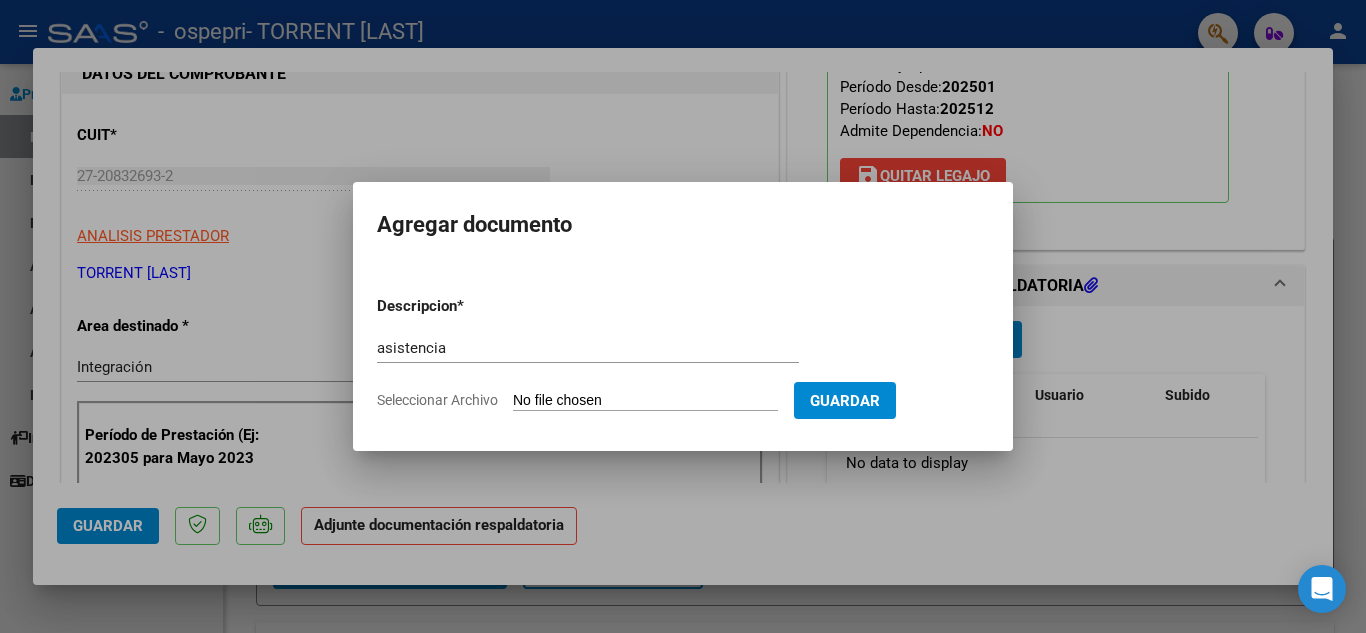 click on "Seleccionar Archivo" 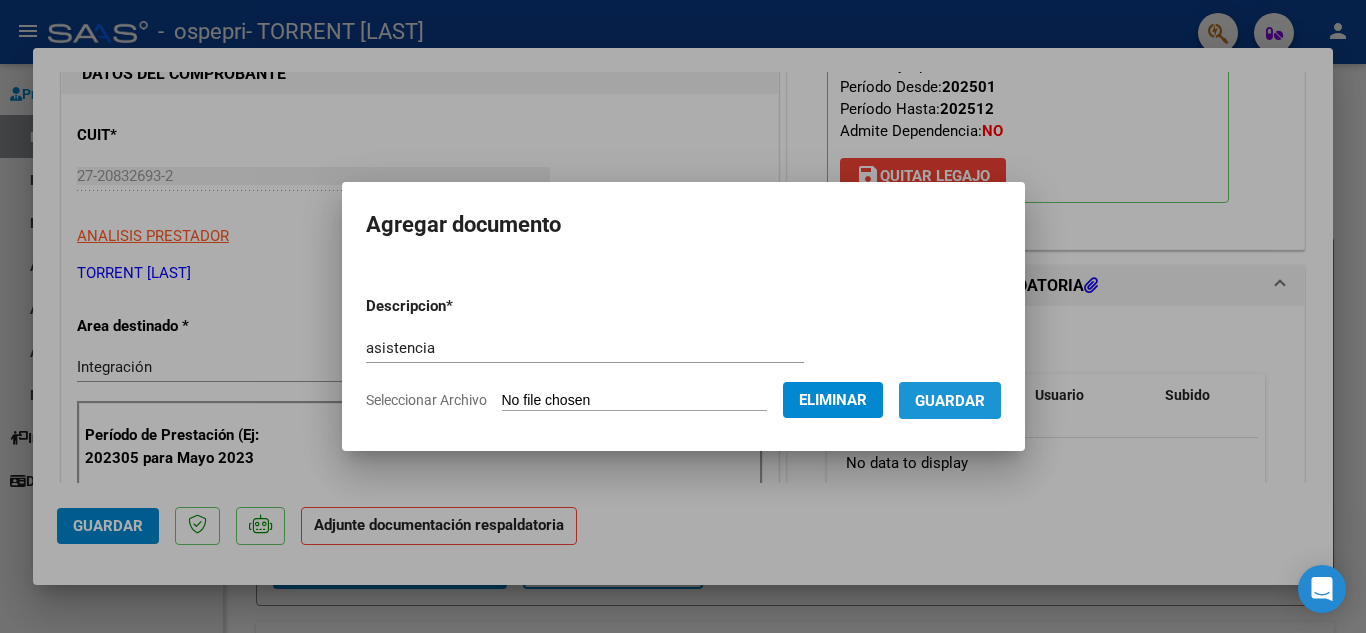 click on "Guardar" at bounding box center [950, 401] 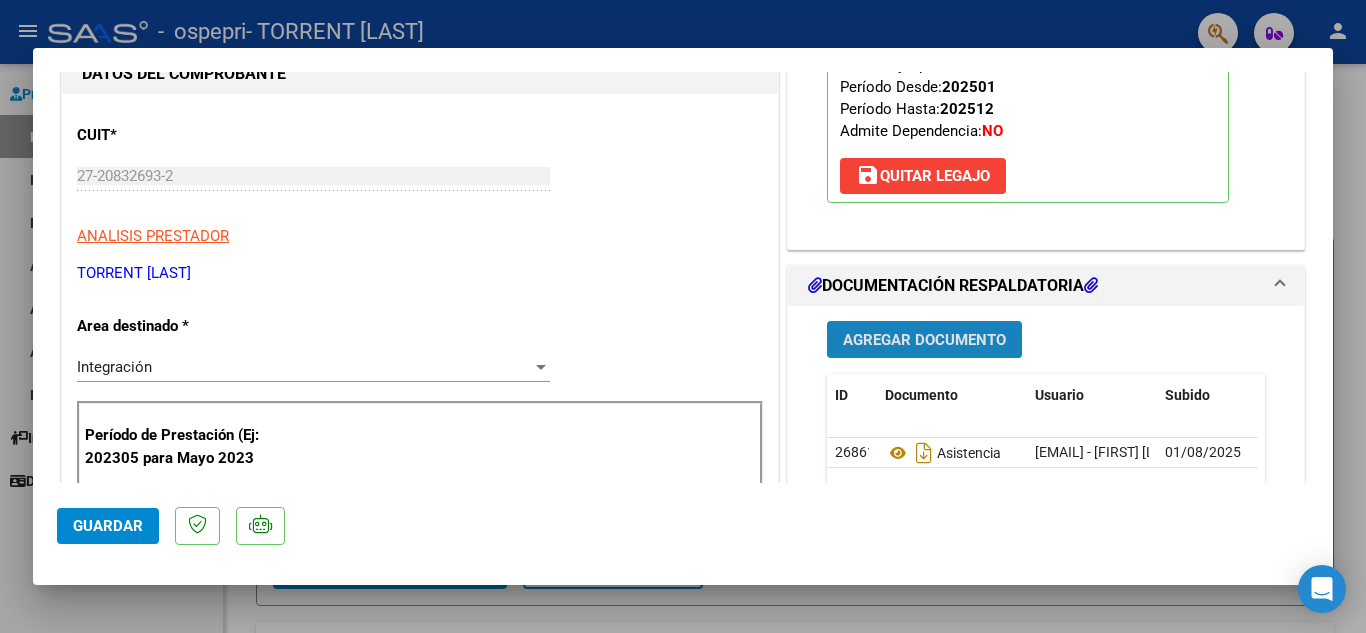 click on "Agregar Documento" at bounding box center (924, 340) 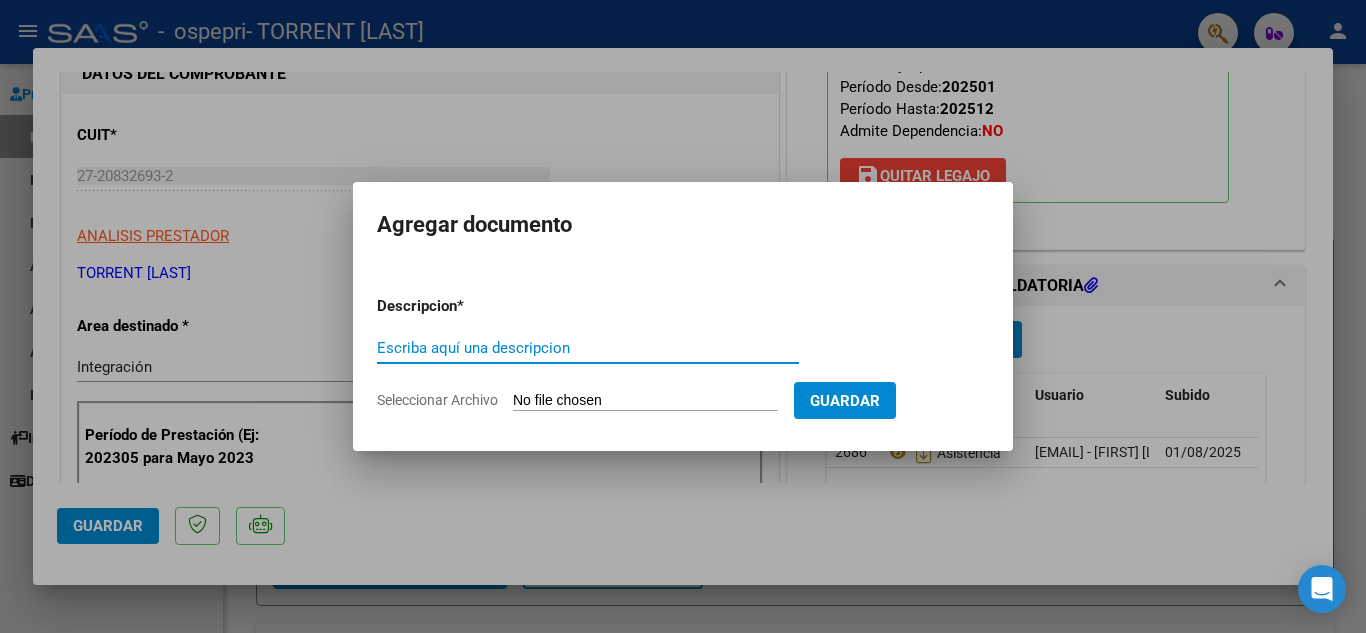 click on "Escriba aquí una descripcion" at bounding box center (588, 348) 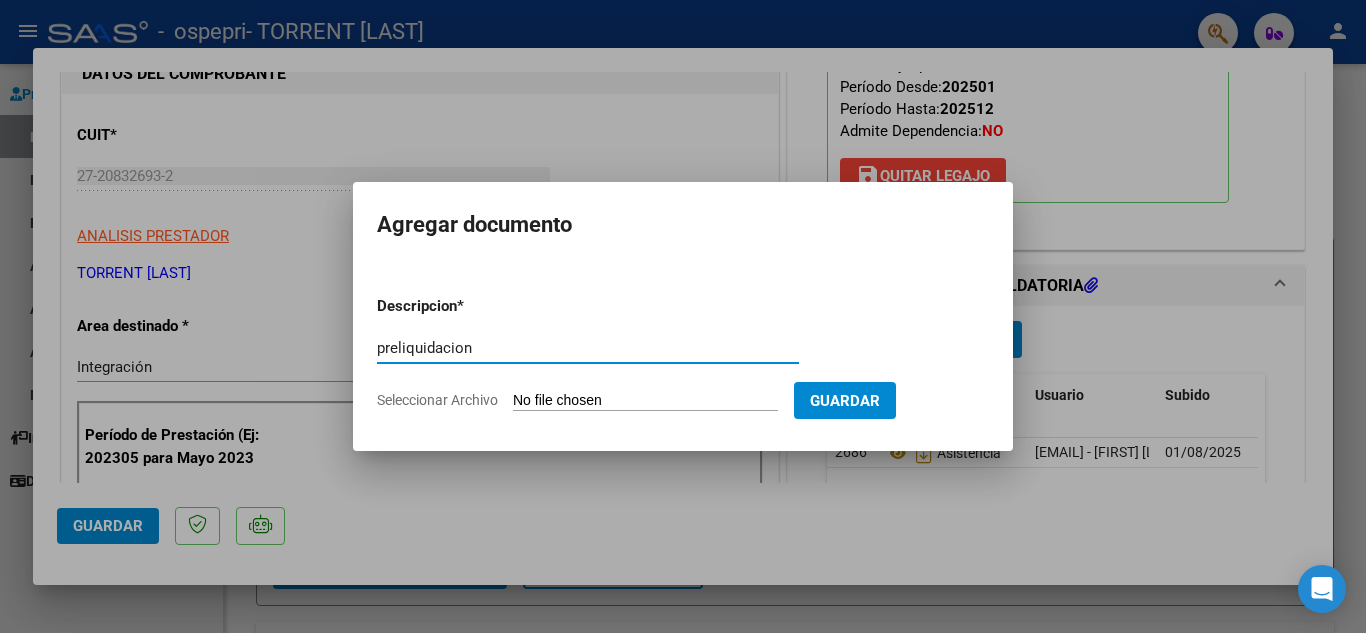 type on "preliquidacion" 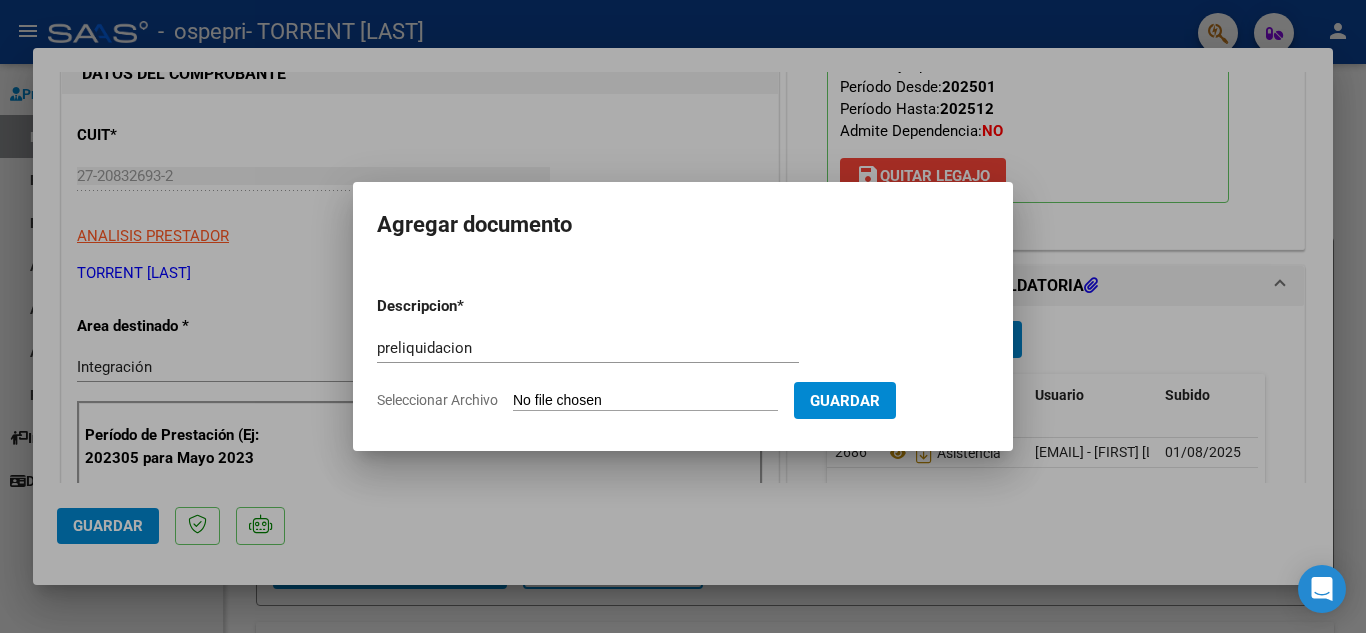 click on "Seleccionar Archivo" 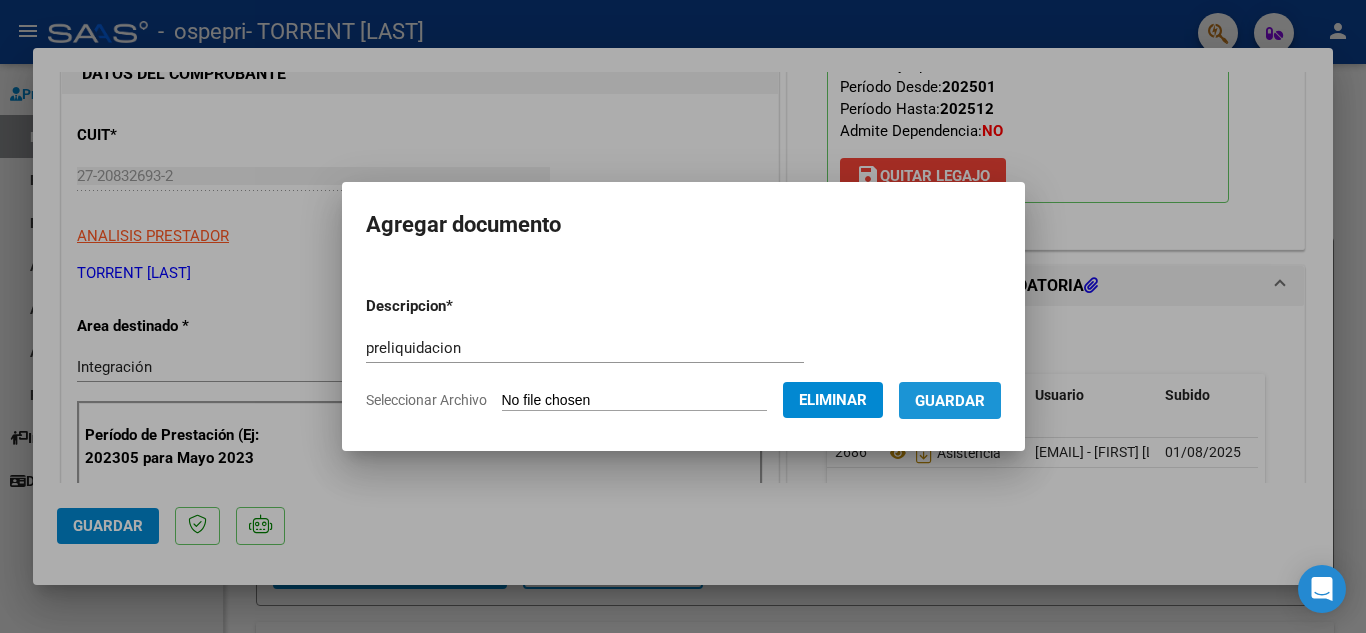 click on "Guardar" at bounding box center [950, 401] 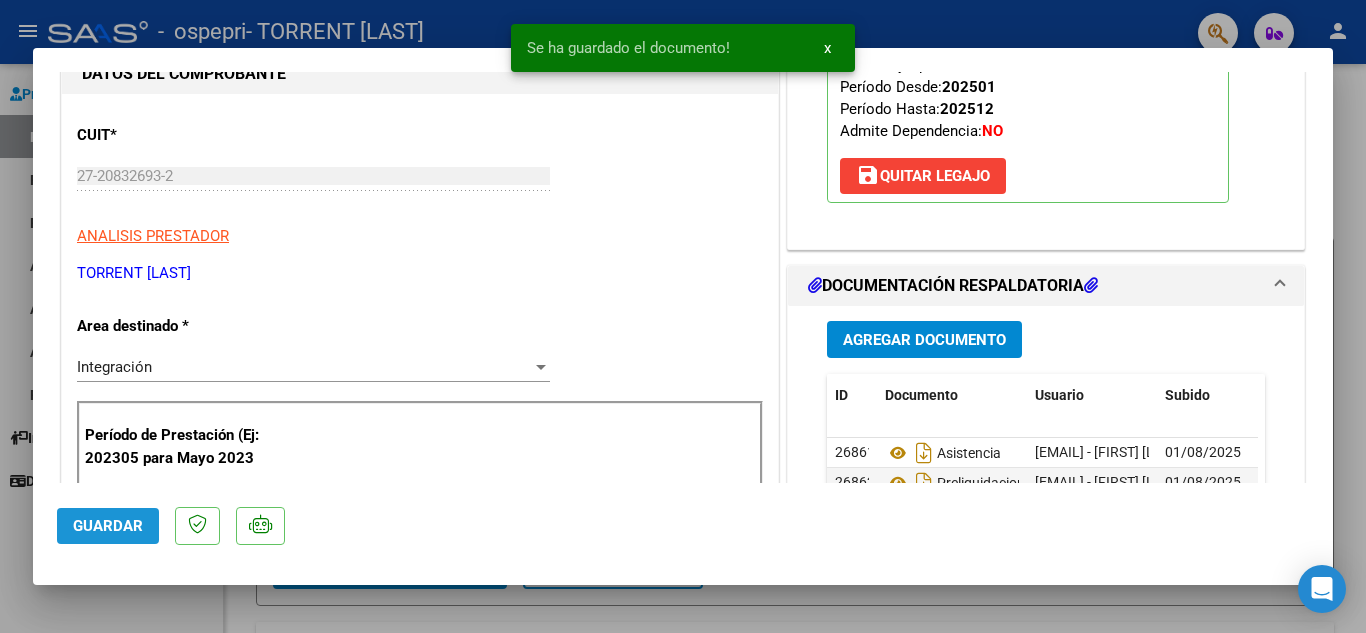click on "Guardar" 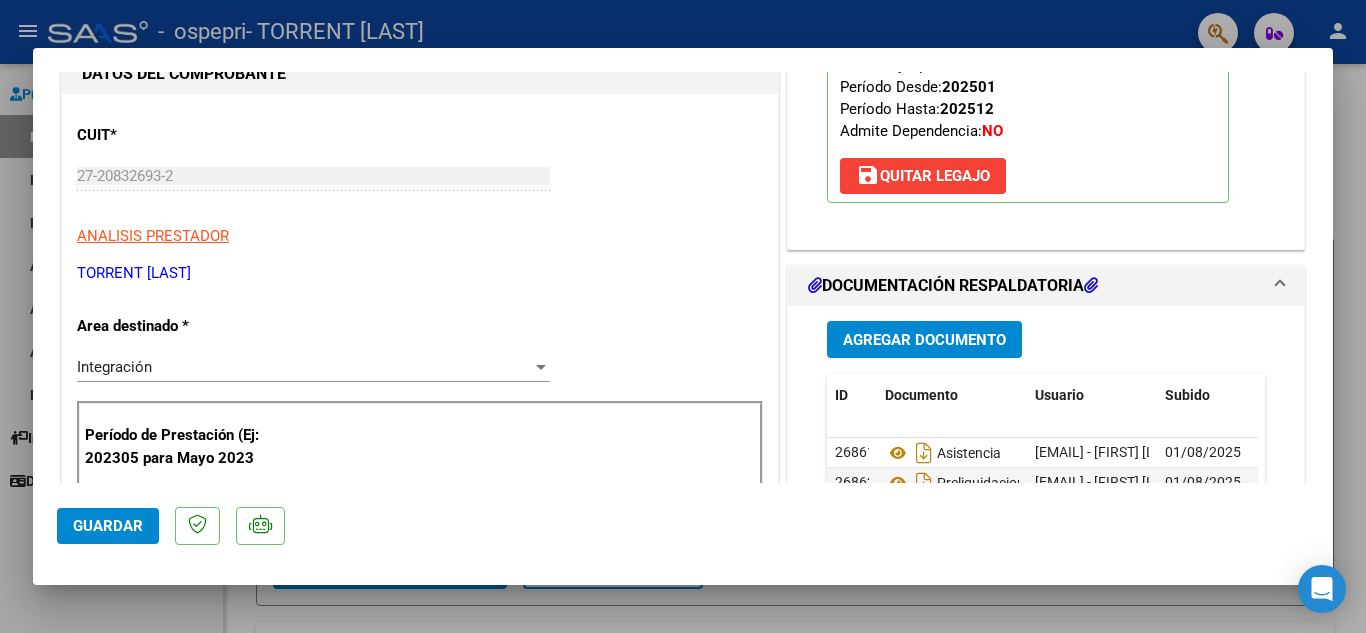 click at bounding box center [683, 316] 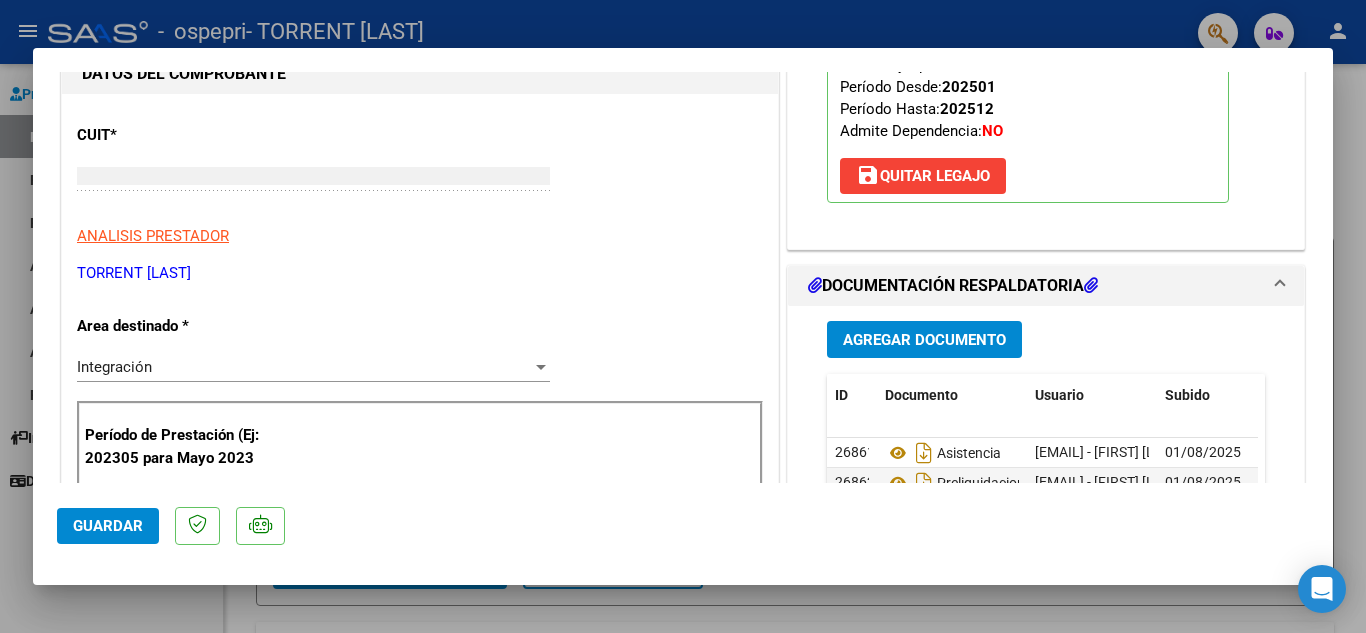 type 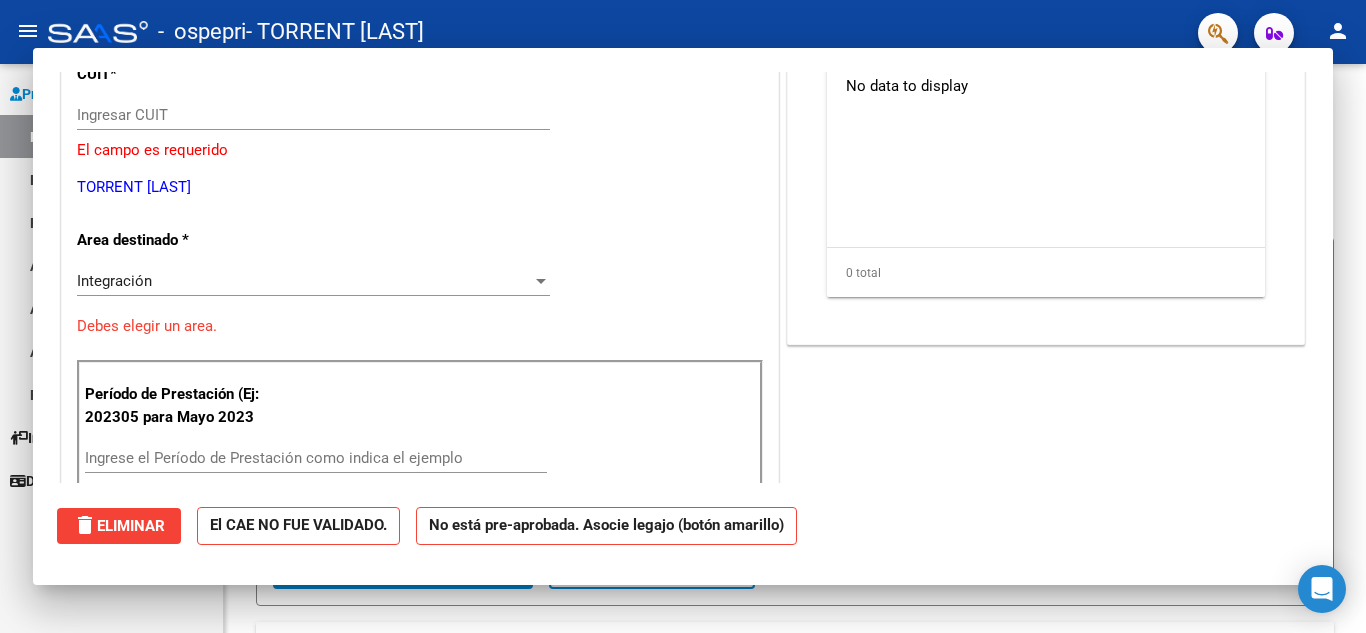scroll, scrollTop: 206, scrollLeft: 0, axis: vertical 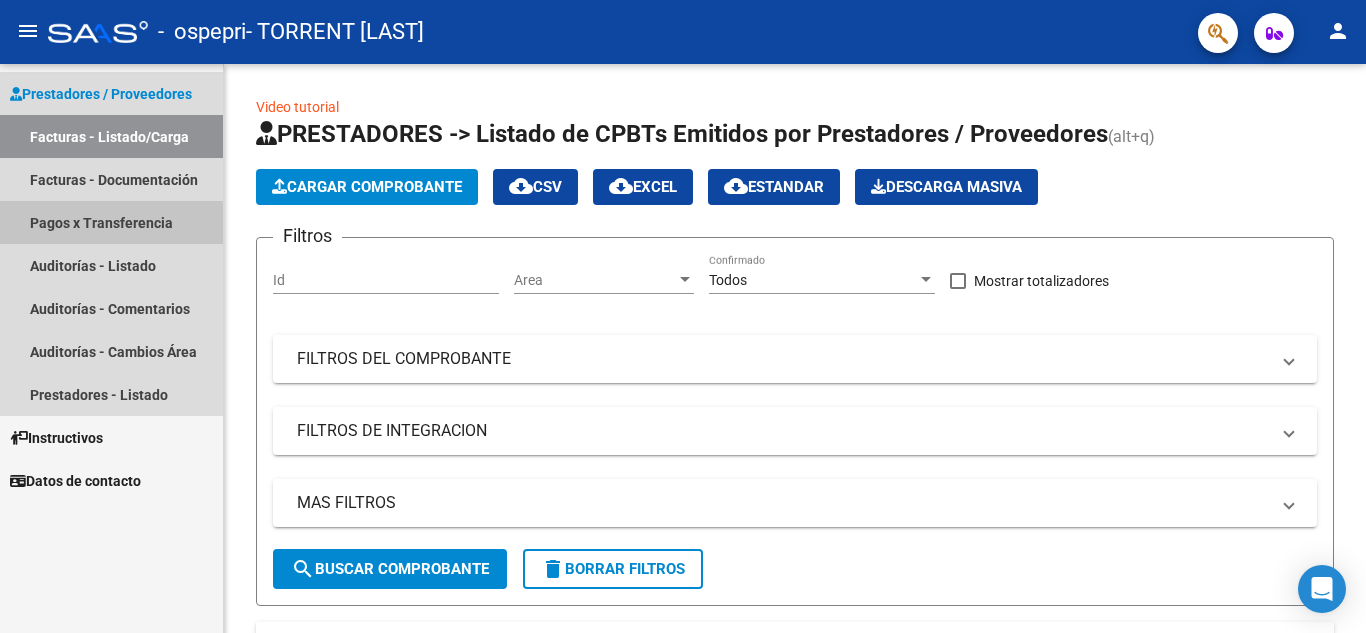 click on "Pagos x Transferencia" at bounding box center (111, 222) 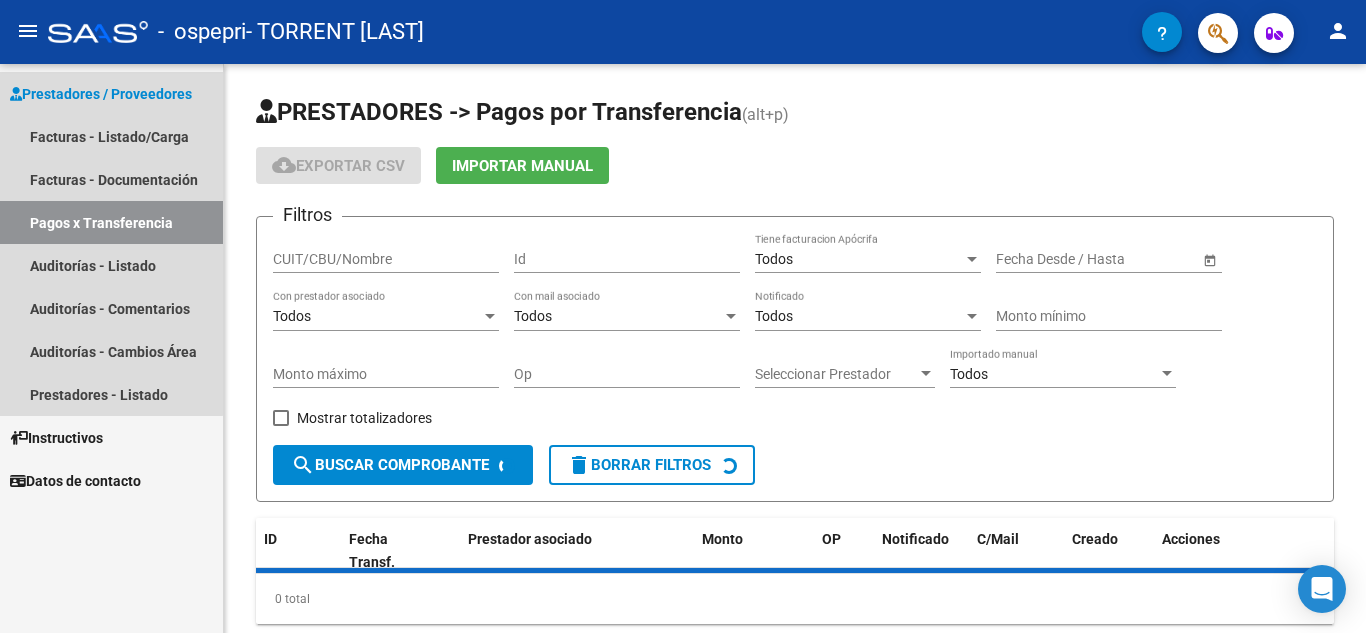 click on "Pagos x Transferencia" at bounding box center [111, 222] 